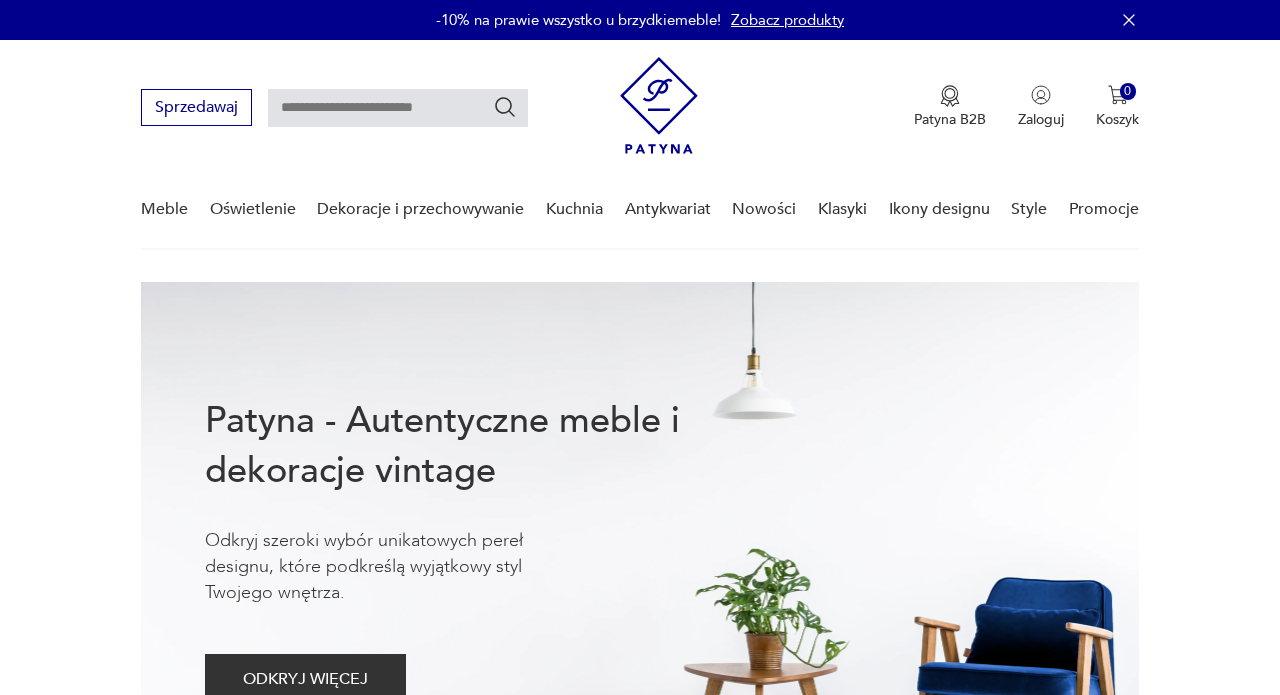 scroll, scrollTop: 0, scrollLeft: 0, axis: both 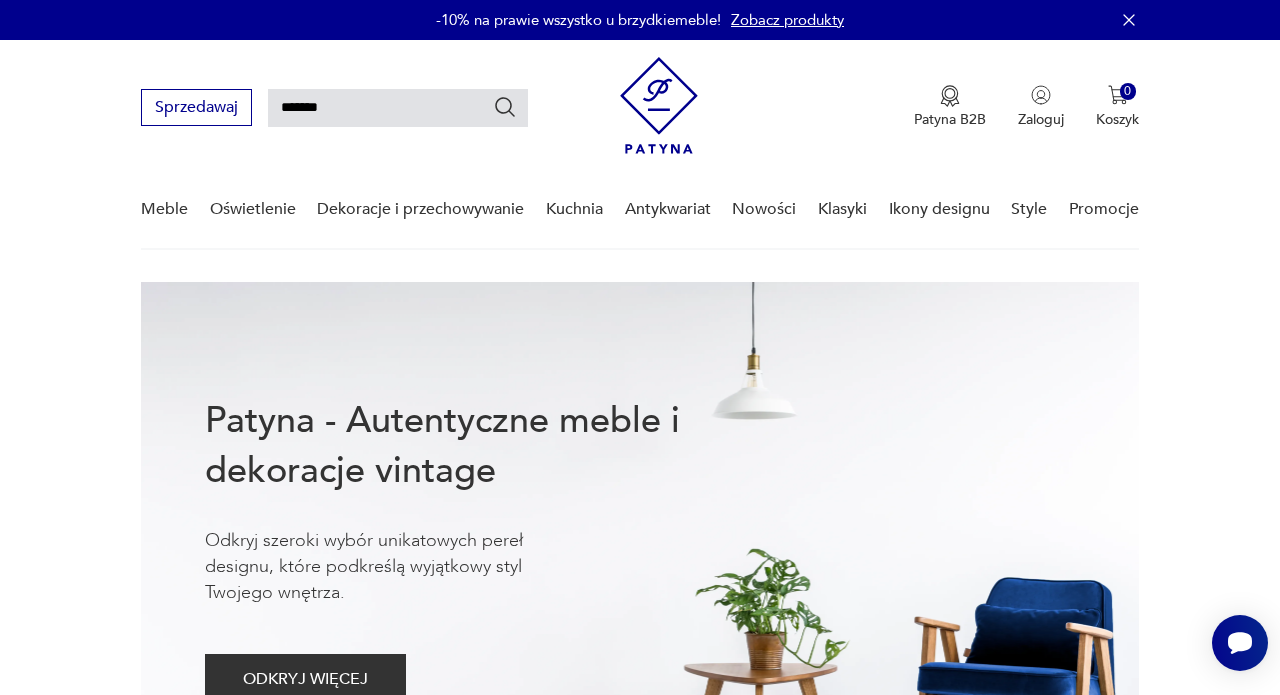 type on "*******" 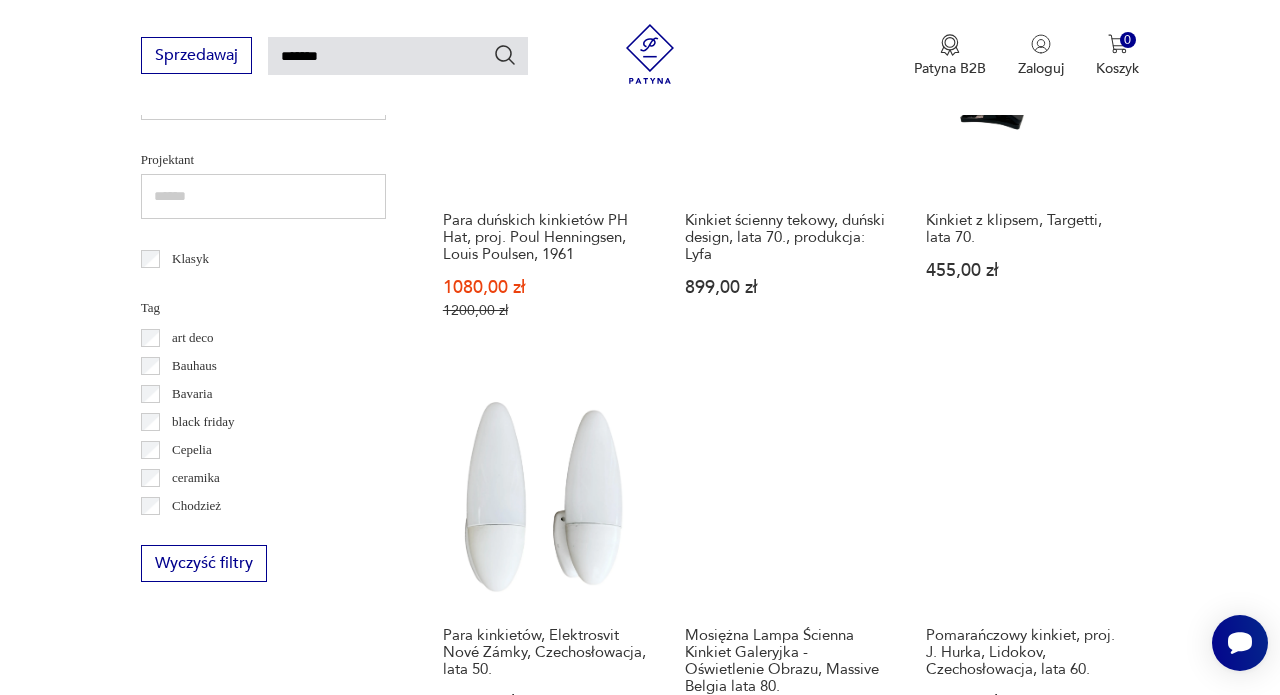 scroll, scrollTop: 887, scrollLeft: 0, axis: vertical 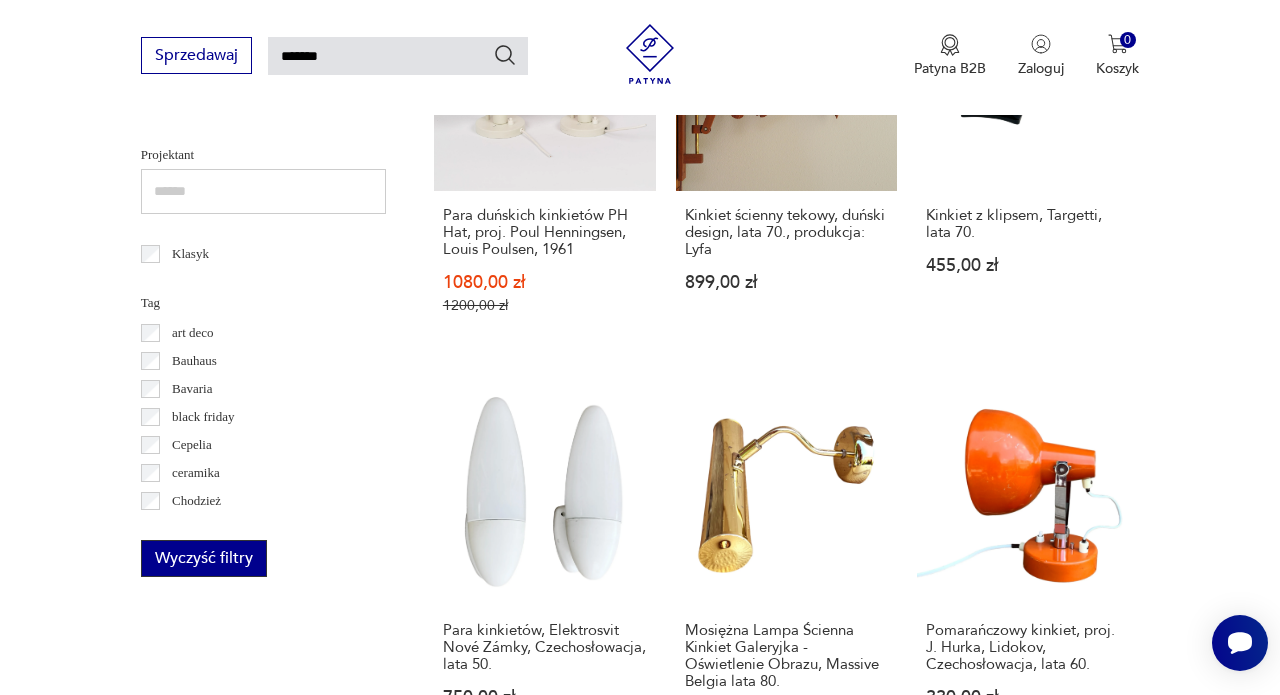 click on "Wyczyść filtry" at bounding box center [204, 558] 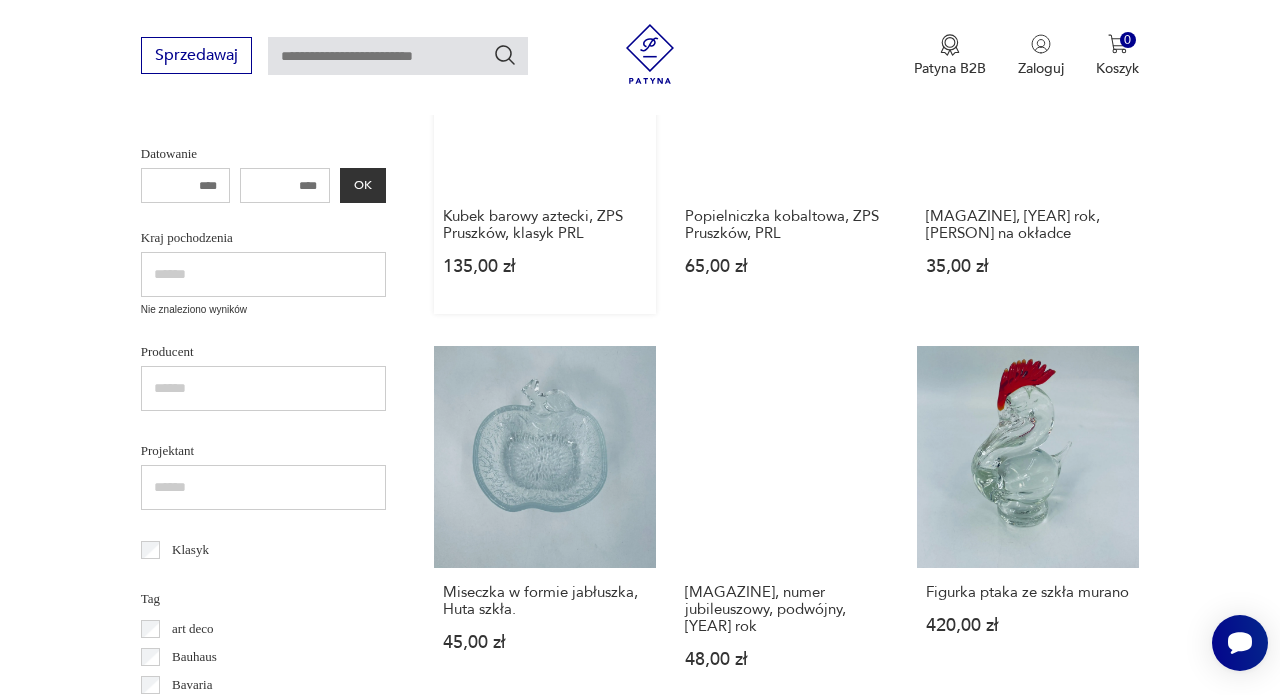 scroll, scrollTop: 713, scrollLeft: 0, axis: vertical 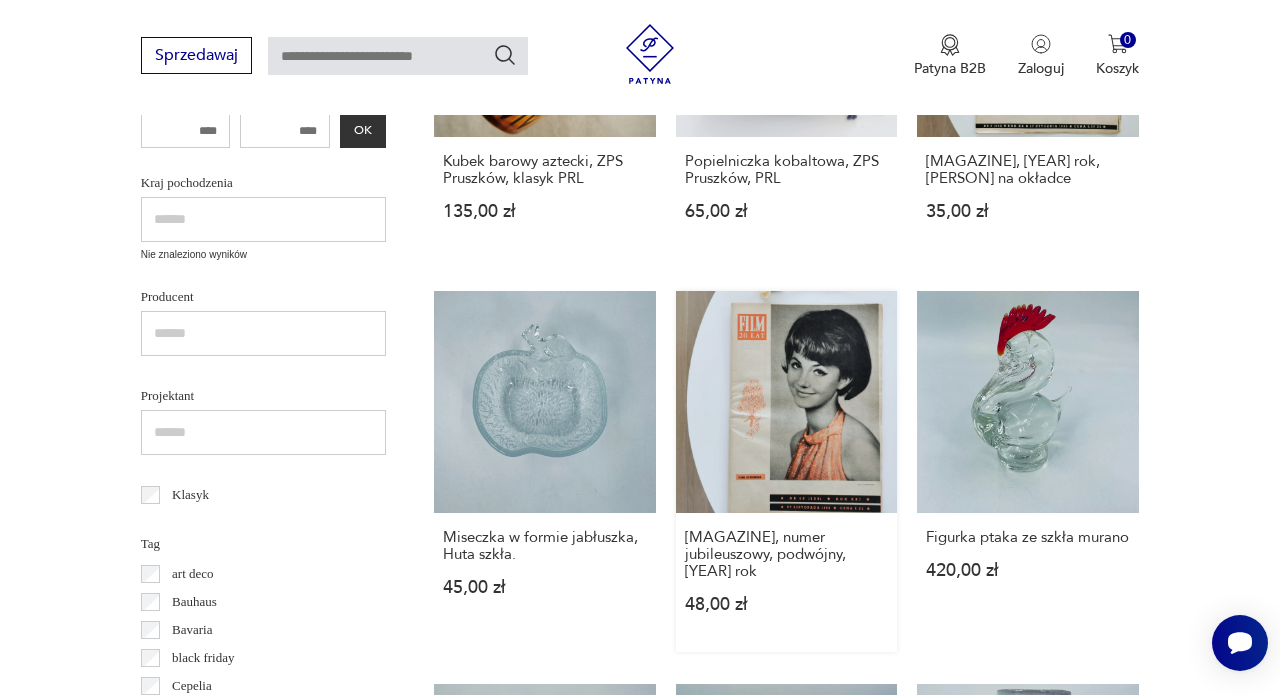 click on "[MAGAZINE], numer jubileuszowy, podwójny, [YEAR] rok [PRICE] zł" at bounding box center (787, 471) 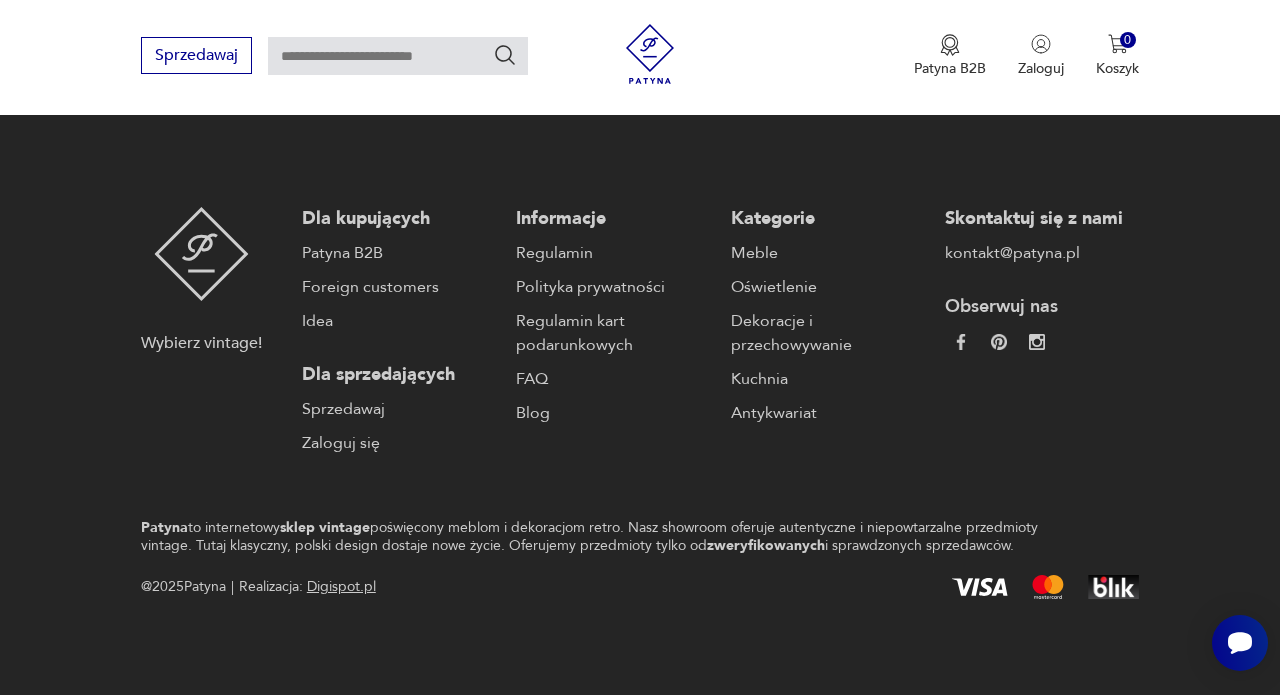 scroll, scrollTop: 0, scrollLeft: 0, axis: both 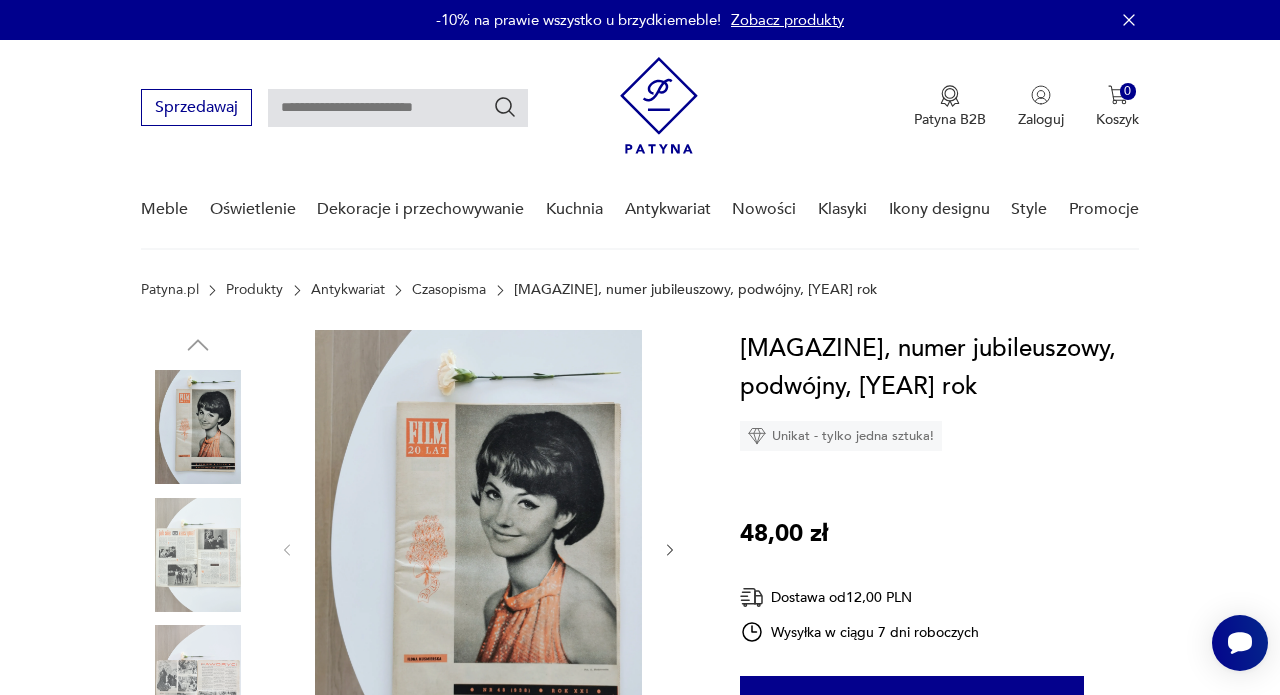 click on "Czasopisma" at bounding box center [449, 290] 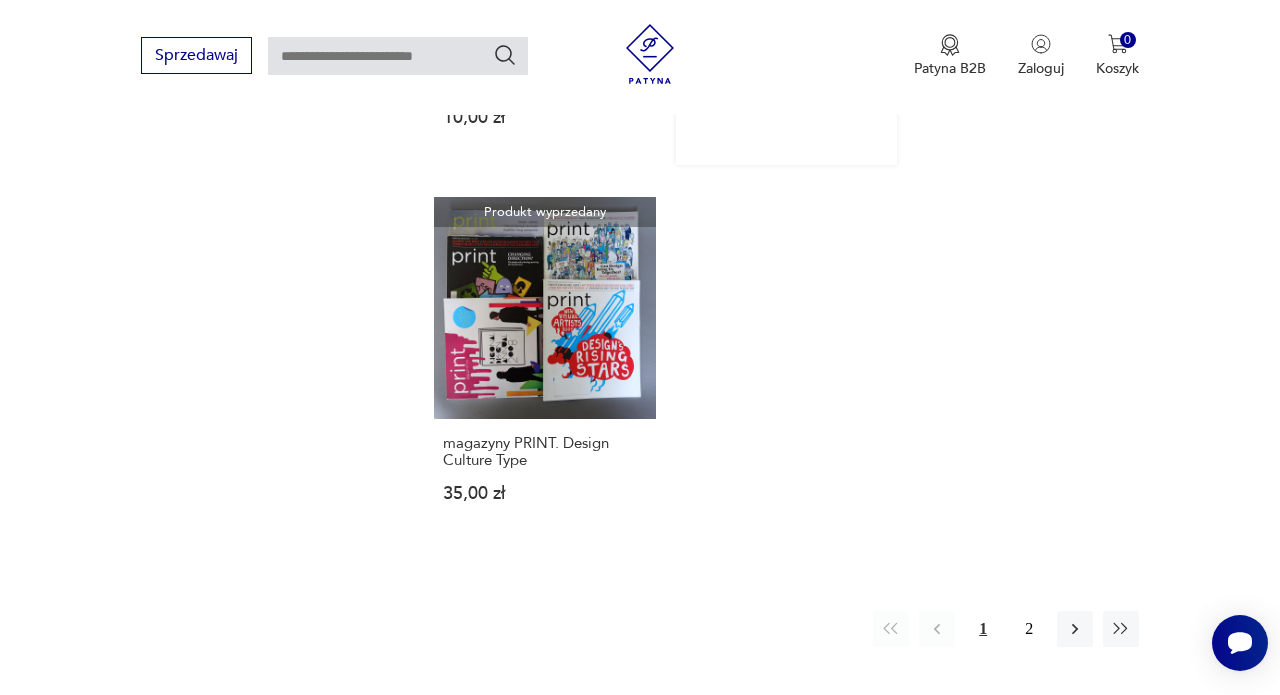 scroll, scrollTop: 2623, scrollLeft: 0, axis: vertical 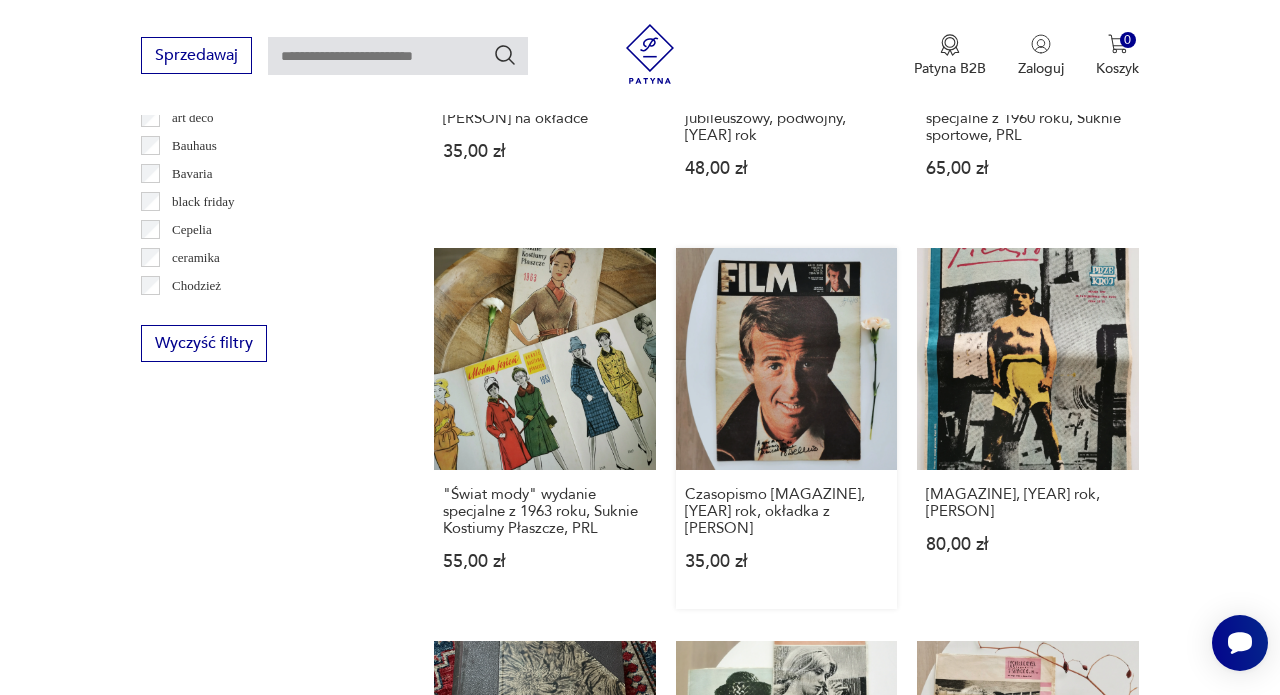click on "Czasopismo [MAGAZINE], [YEAR] rok, okładka z [PERSON] [PRICE] zł" at bounding box center [787, 428] 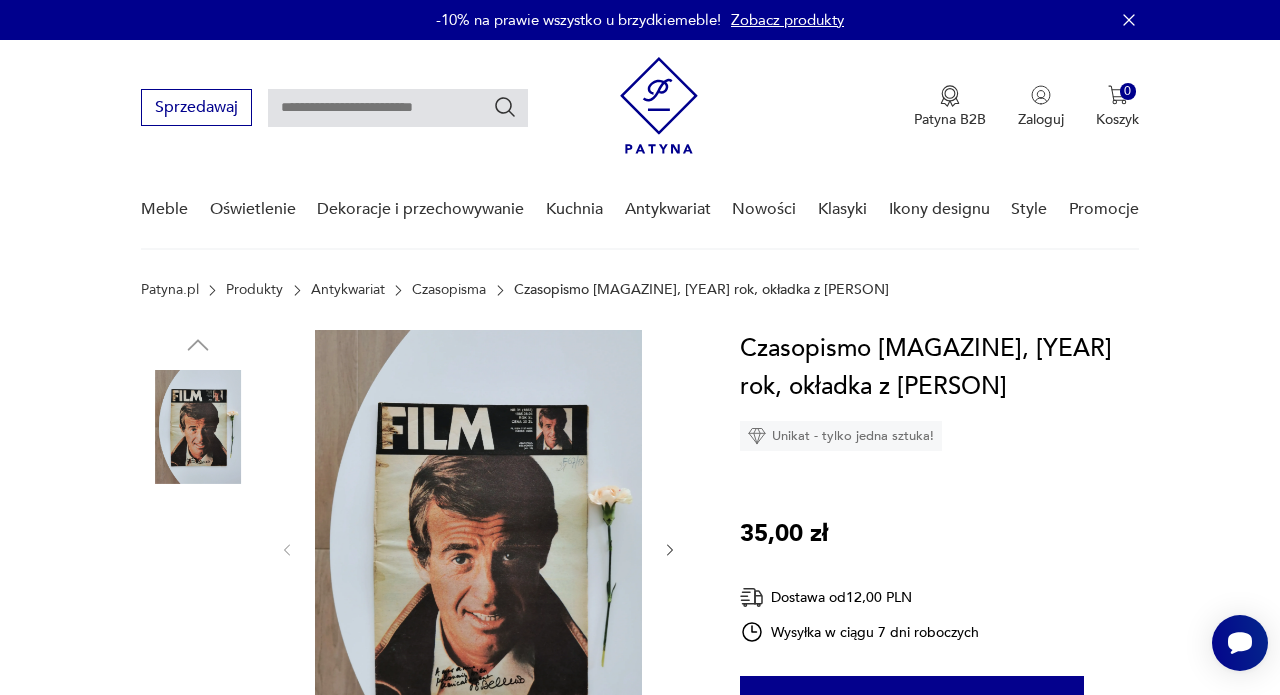 click at bounding box center (198, 555) 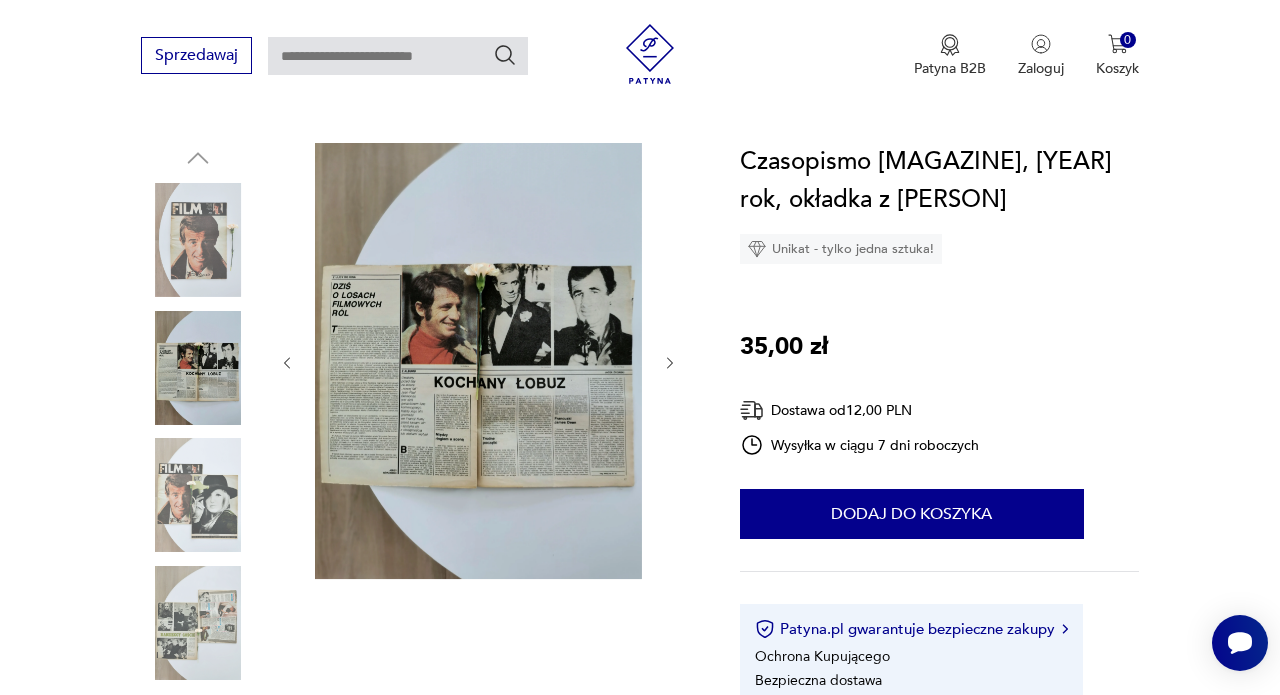 scroll, scrollTop: 189, scrollLeft: 0, axis: vertical 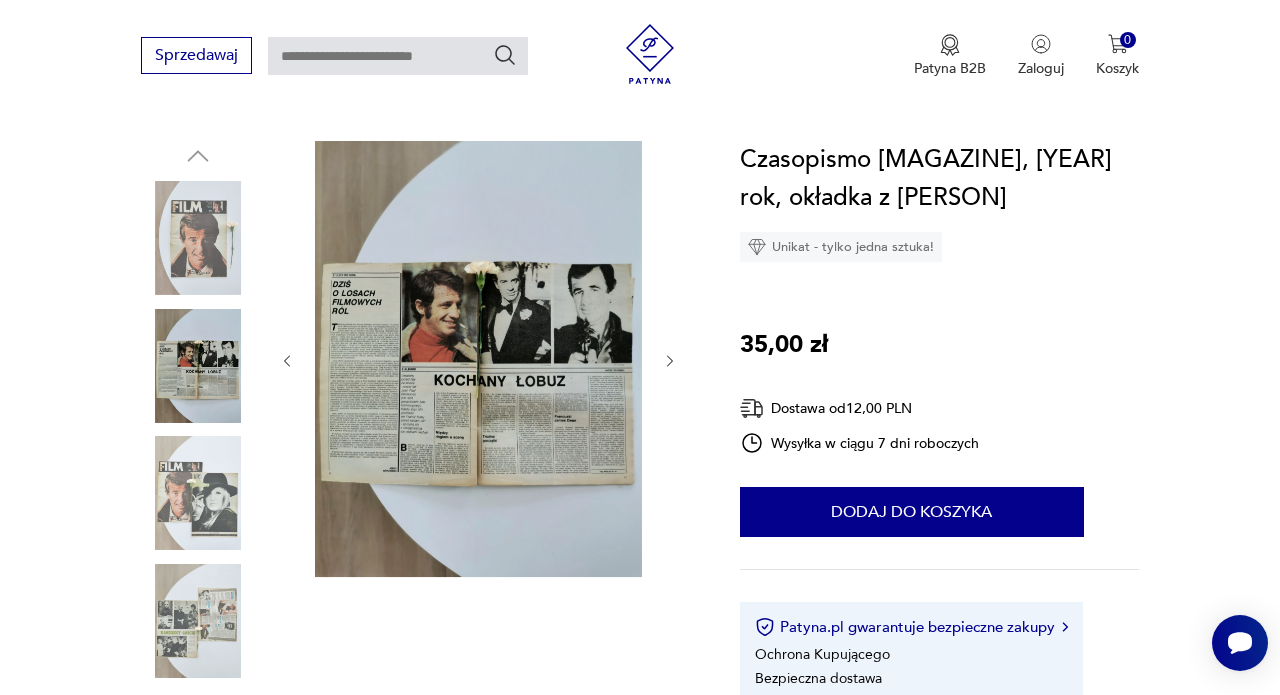 click at bounding box center (0, 0) 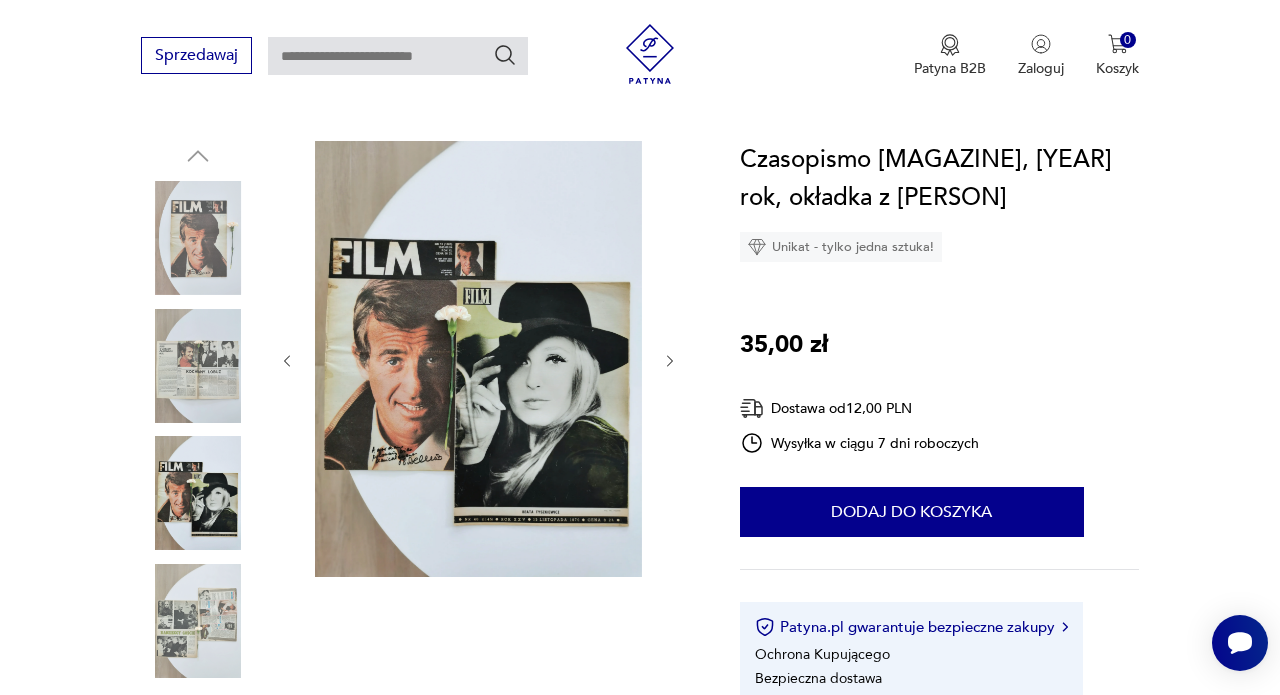 click at bounding box center [0, 0] 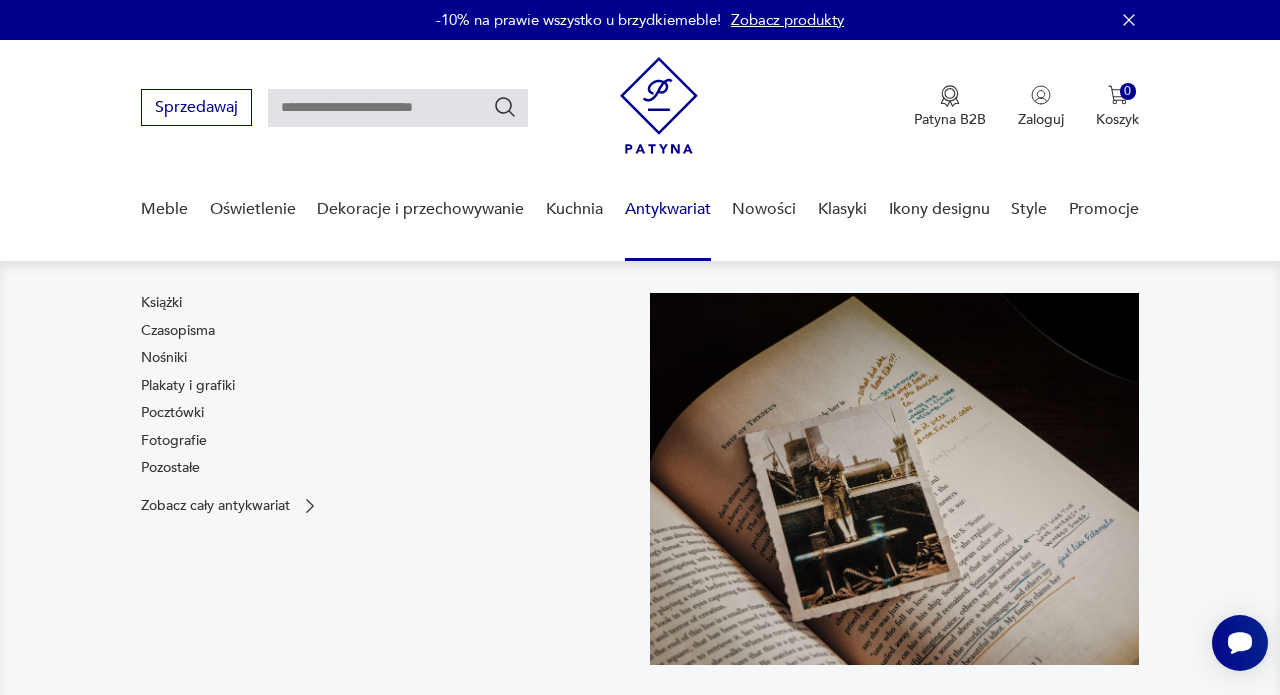 scroll, scrollTop: 0, scrollLeft: 0, axis: both 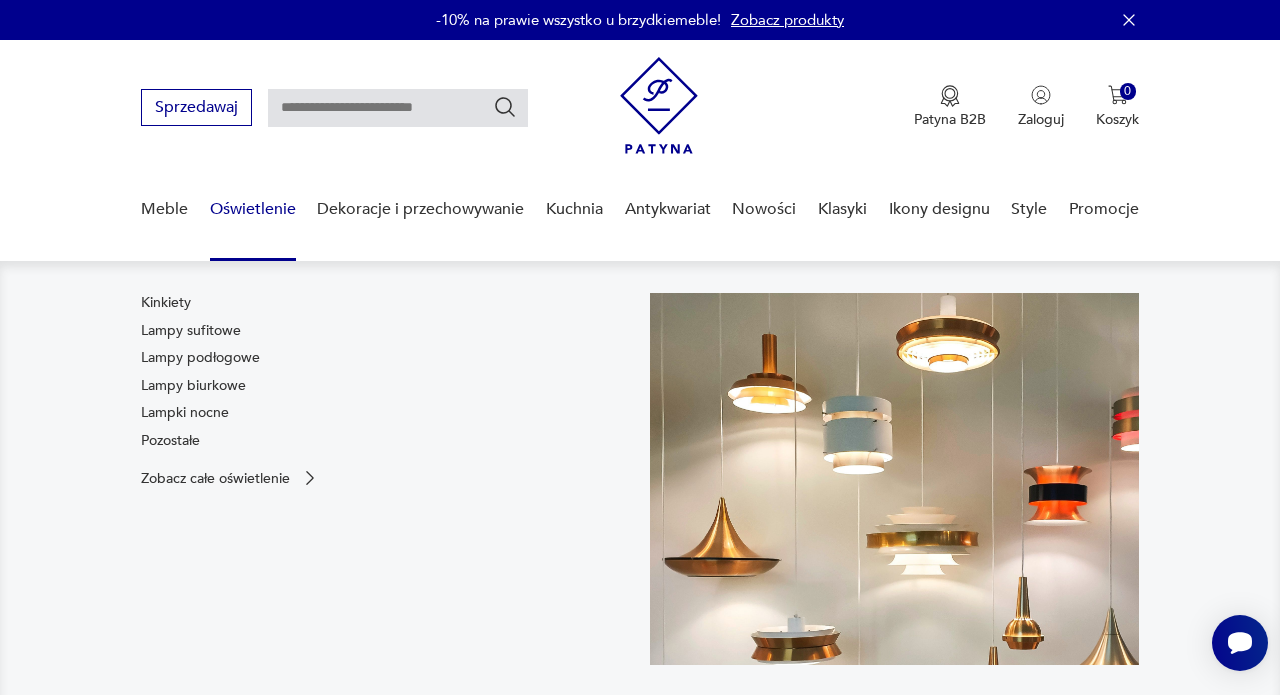click on "Kinkiety" at bounding box center (166, 303) 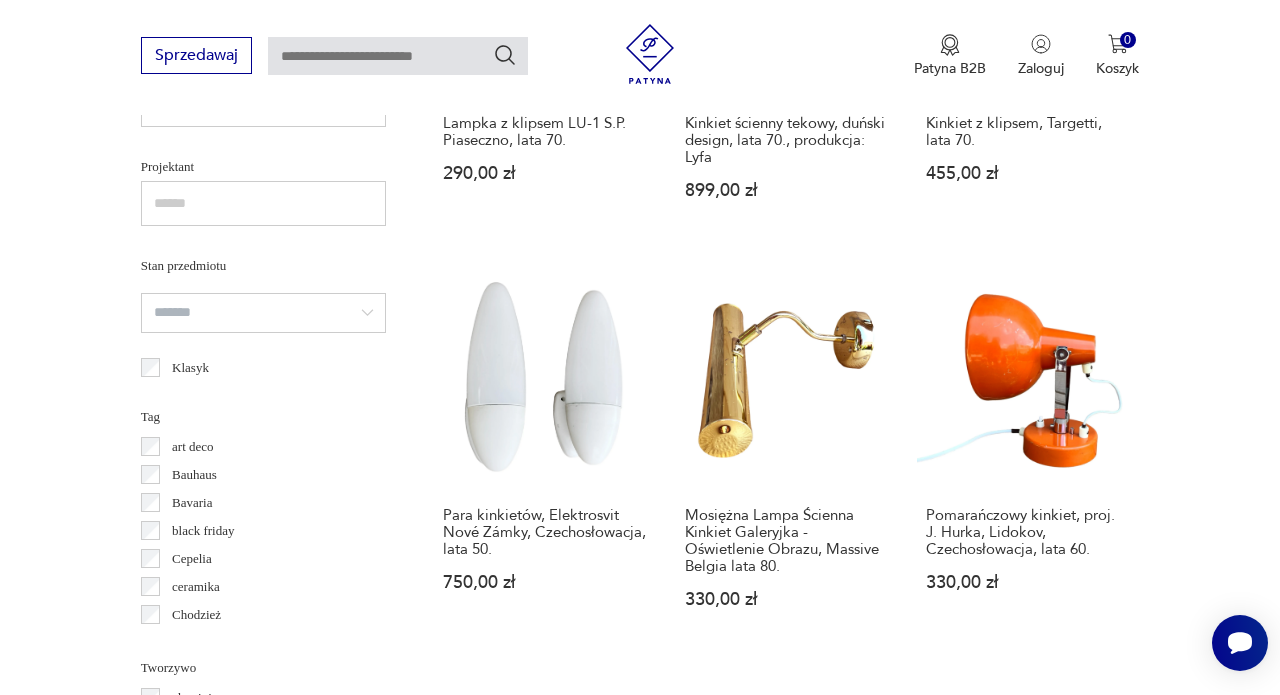 scroll, scrollTop: 1399, scrollLeft: 0, axis: vertical 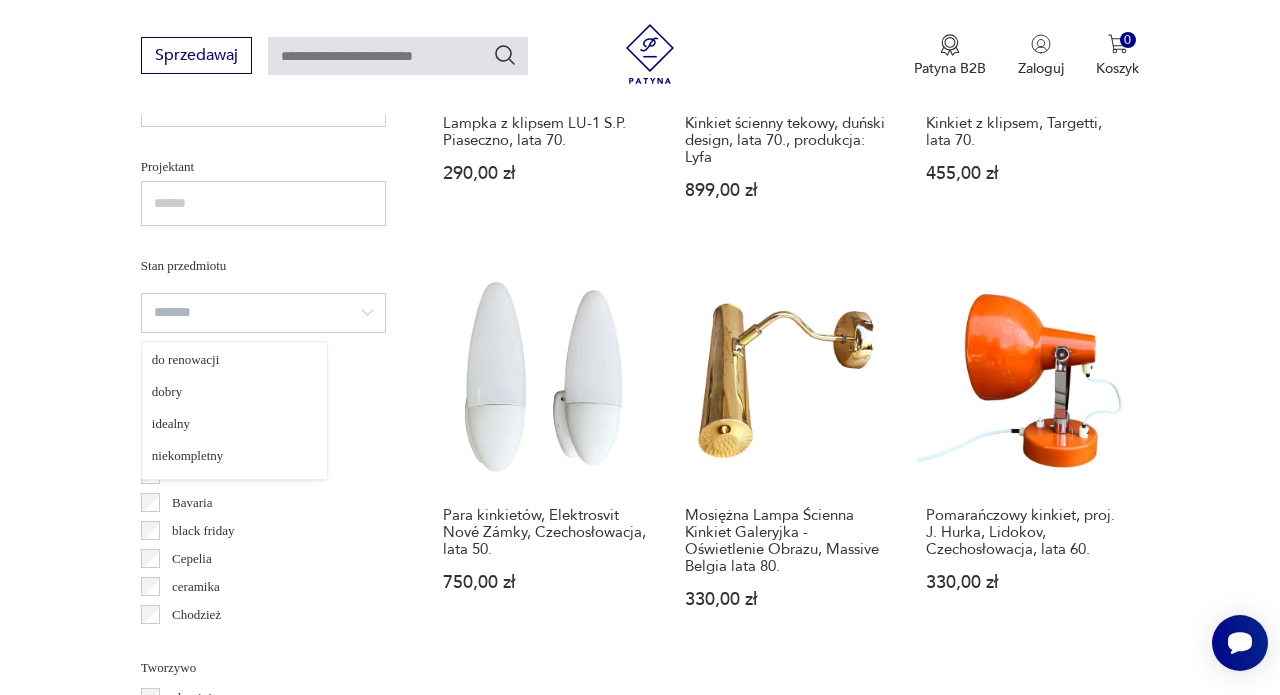 click at bounding box center [263, 313] 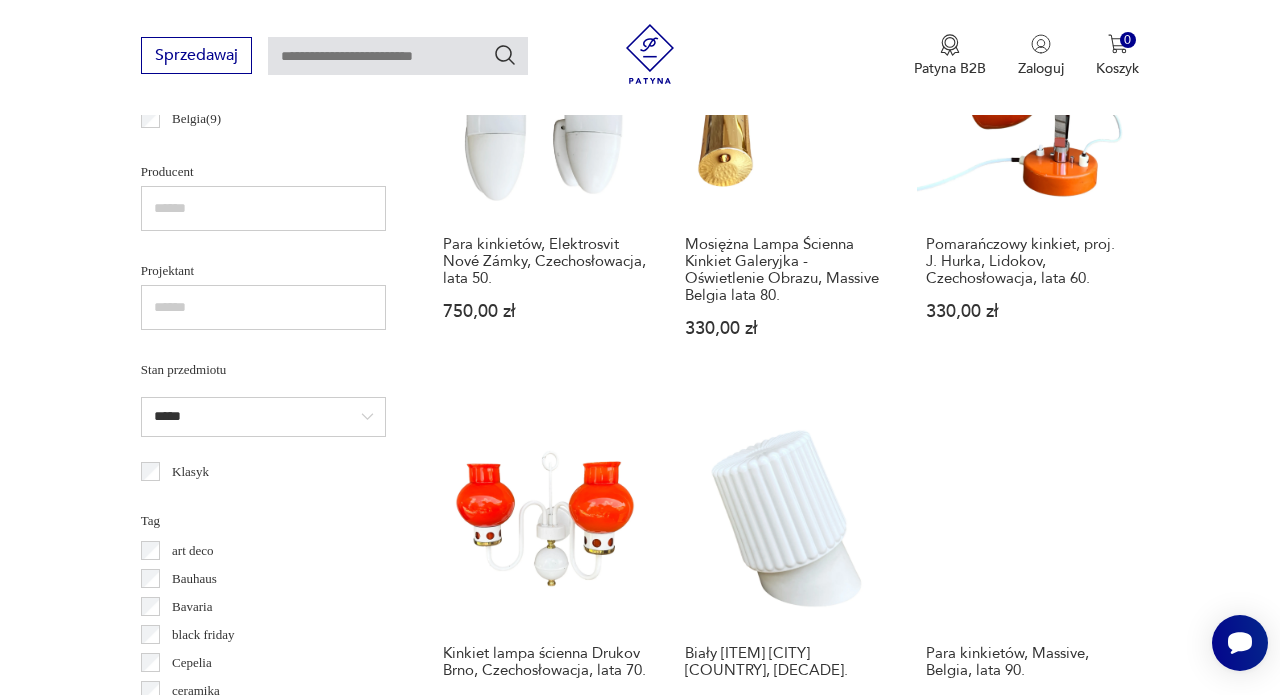 scroll, scrollTop: 1333, scrollLeft: 0, axis: vertical 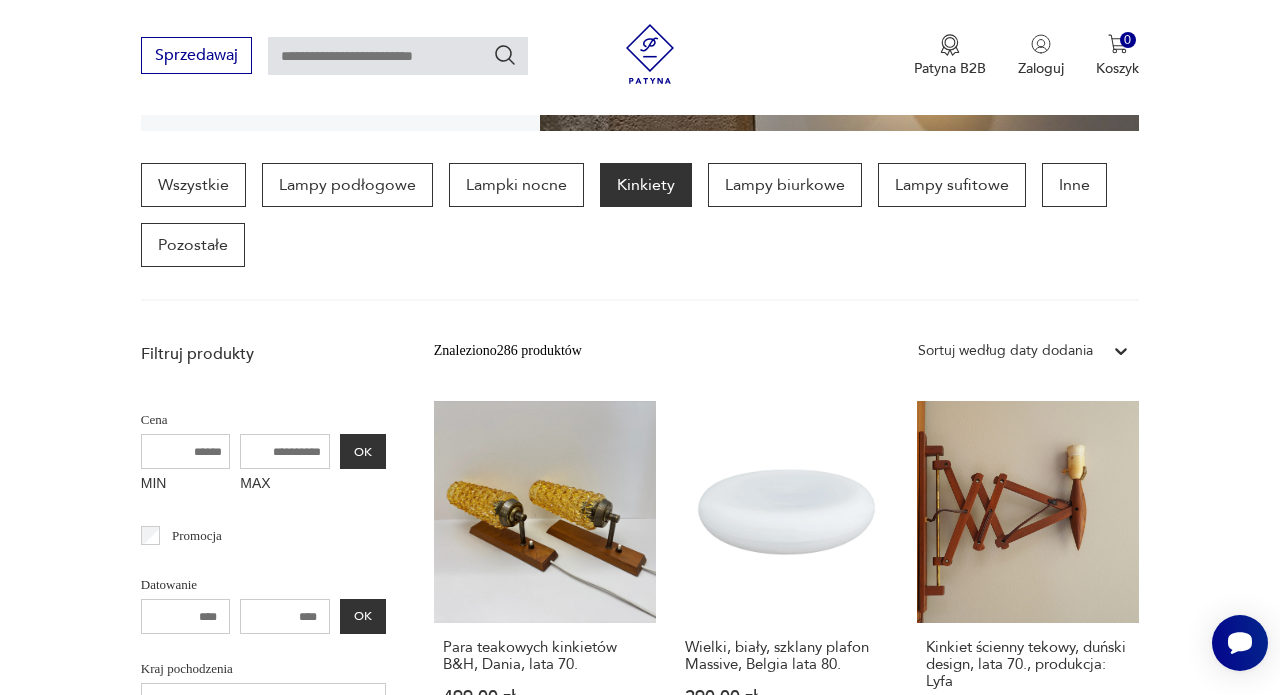 drag, startPoint x: 261, startPoint y: 458, endPoint x: 181, endPoint y: 440, distance: 82 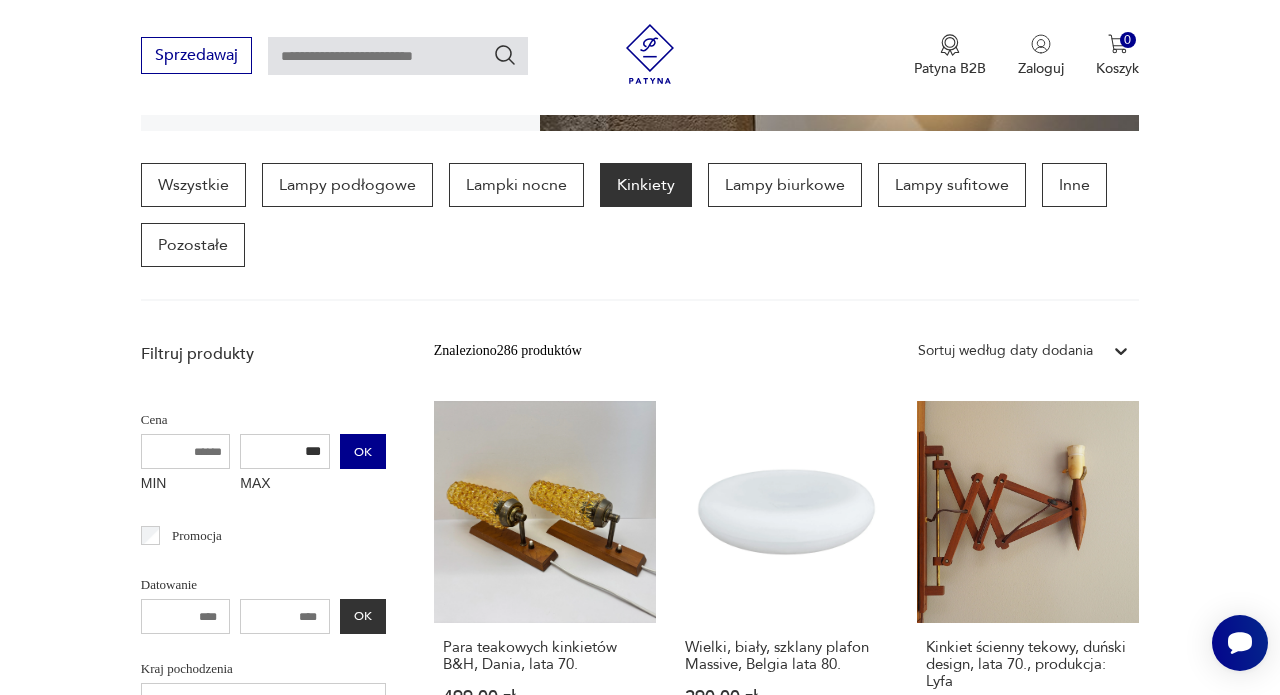 type on "***" 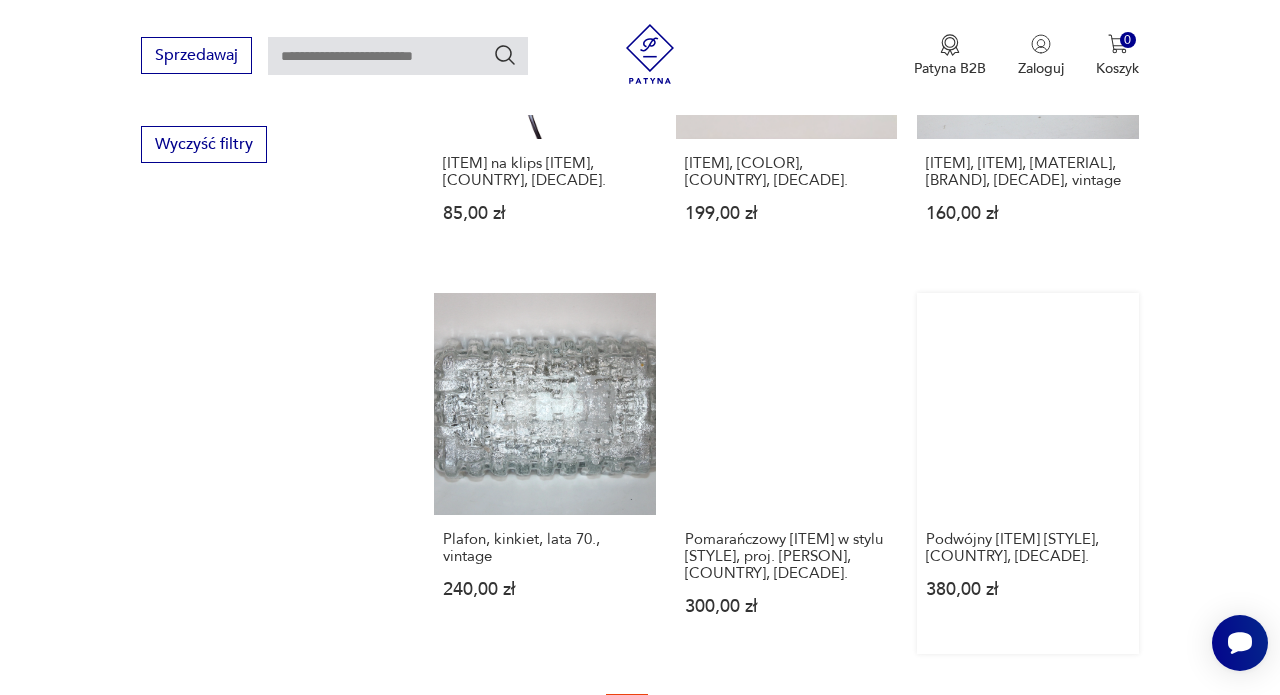 scroll, scrollTop: 2179, scrollLeft: 0, axis: vertical 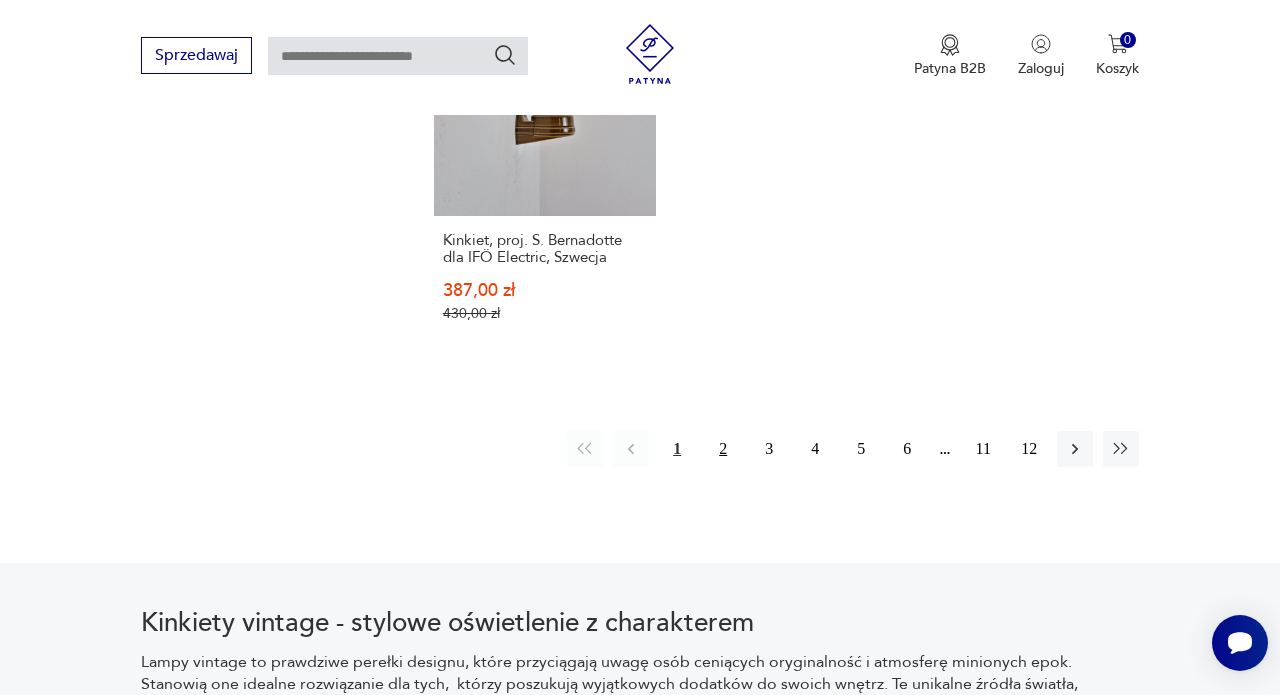 click on "2" at bounding box center (723, 449) 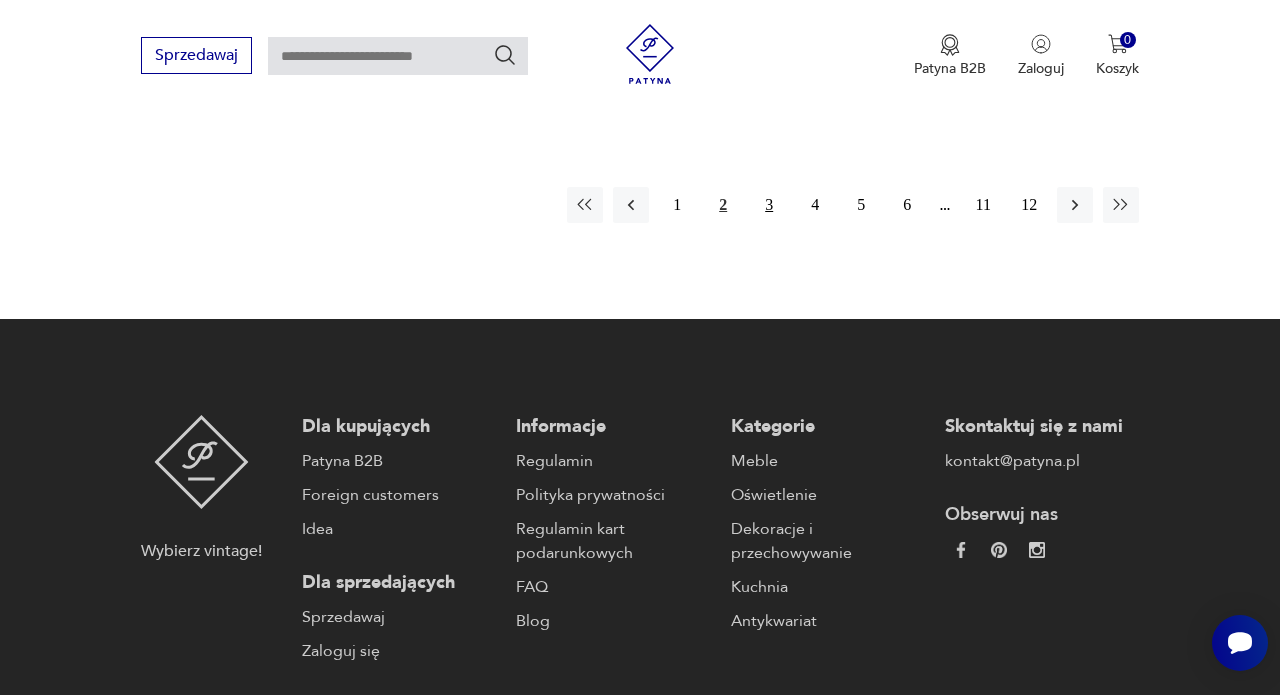 click on "3" at bounding box center (769, 205) 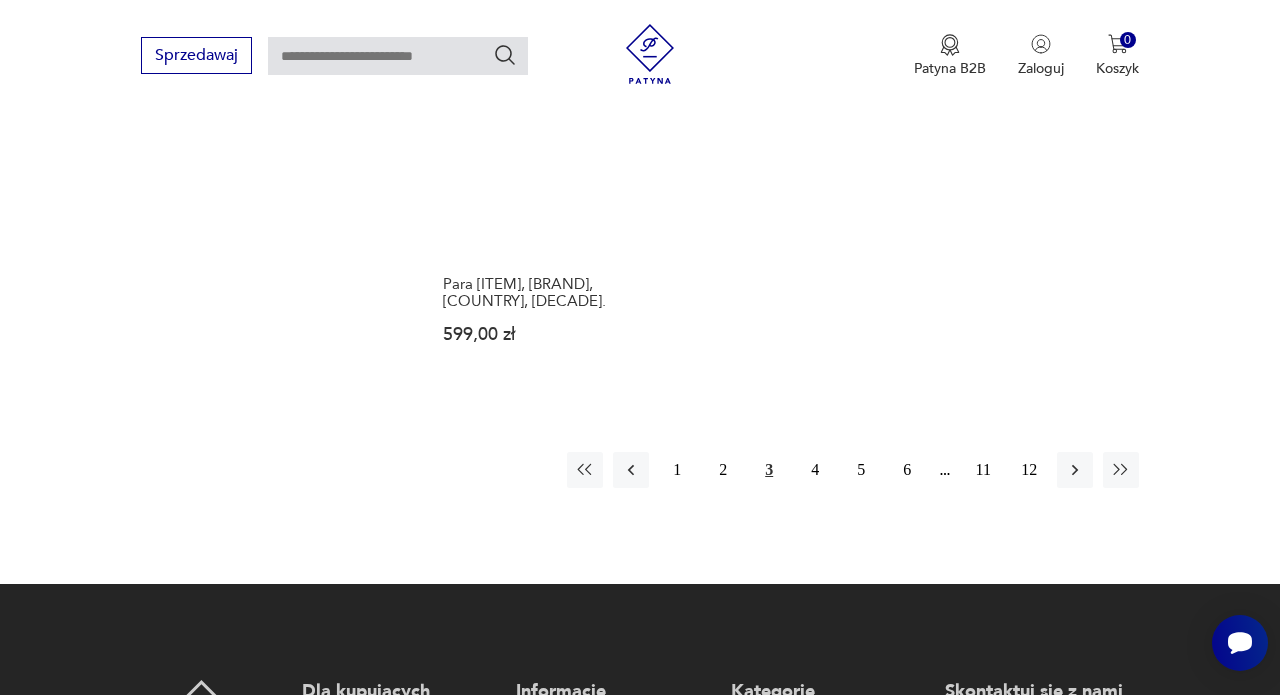 scroll, scrollTop: 2835, scrollLeft: 0, axis: vertical 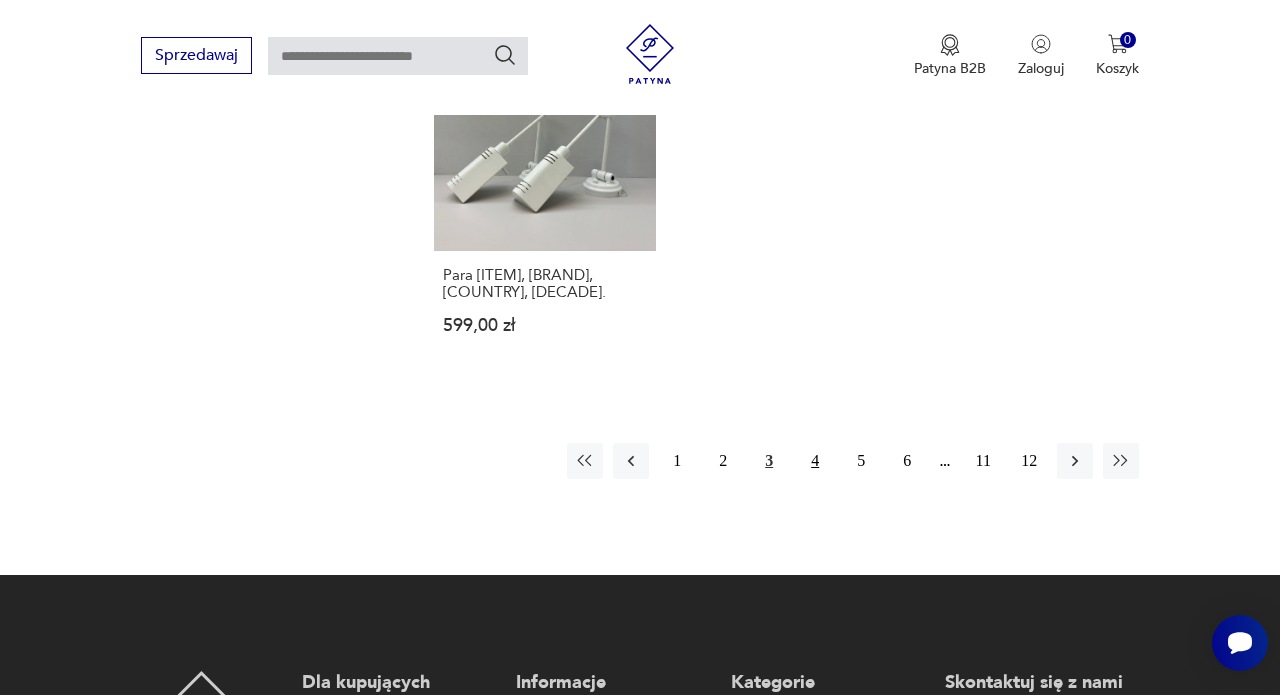 click on "4" at bounding box center (815, 461) 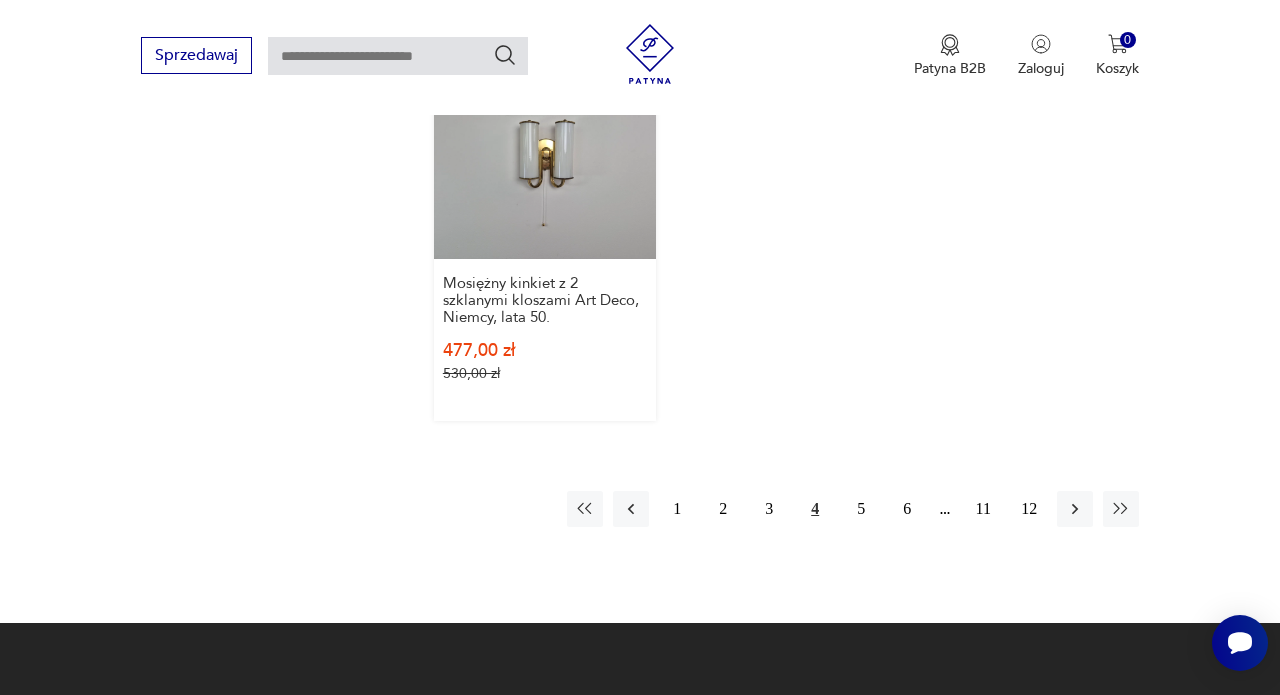 scroll, scrollTop: 2789, scrollLeft: 1, axis: both 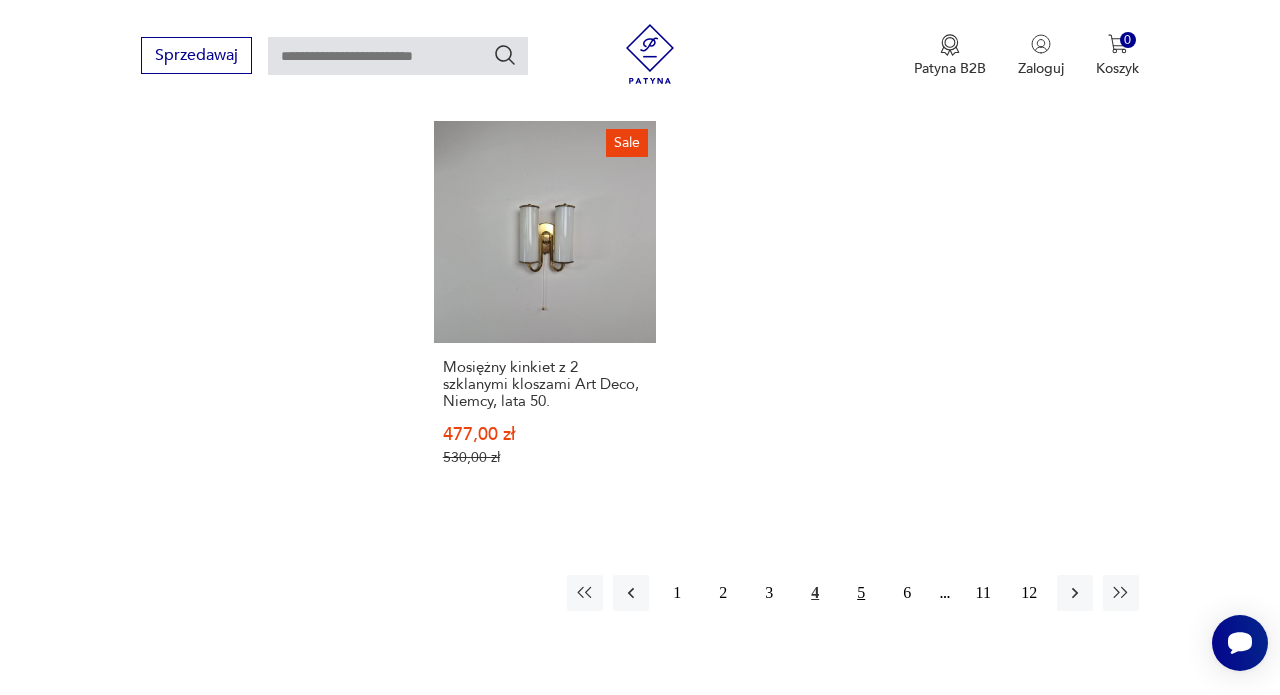 click on "5" at bounding box center (861, 593) 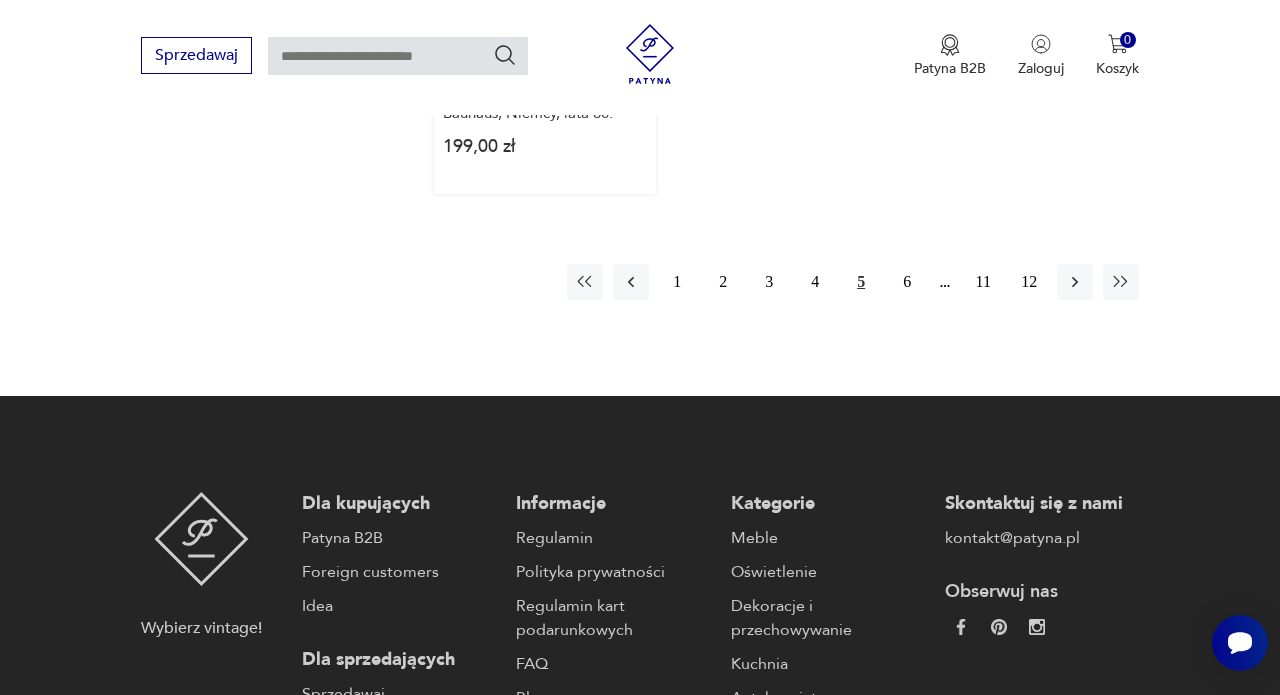 scroll, scrollTop: 2894, scrollLeft: 0, axis: vertical 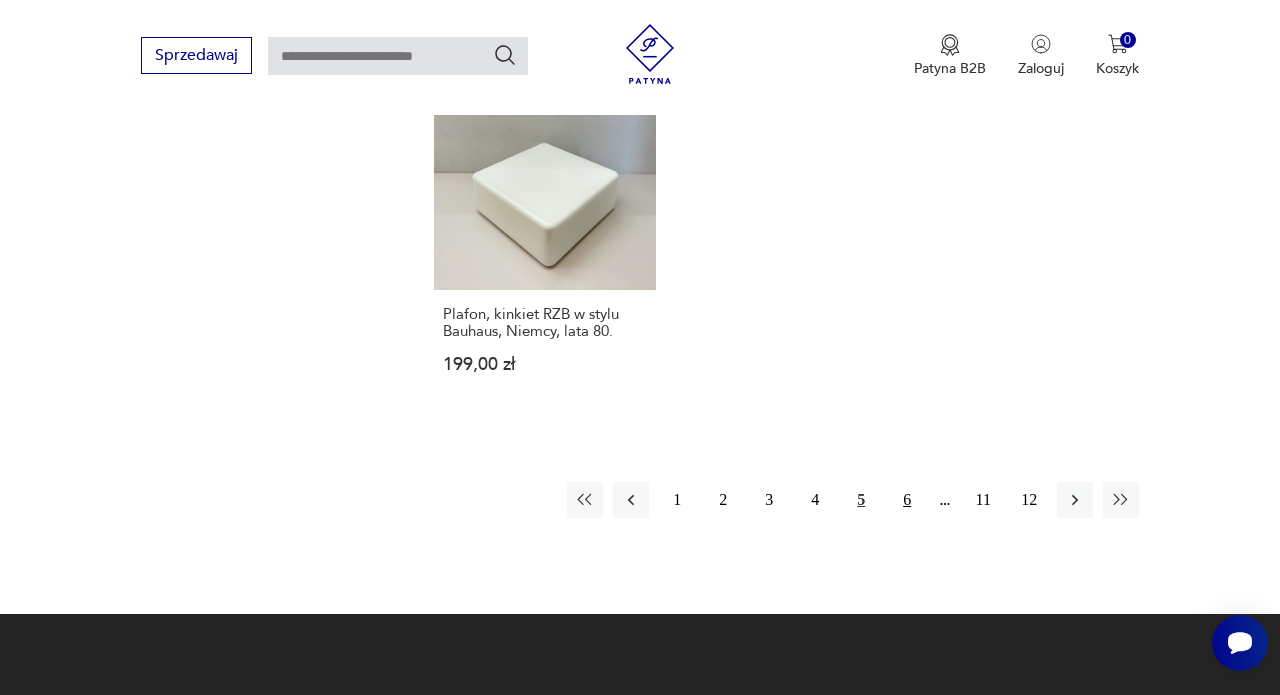 click on "6" at bounding box center (907, 500) 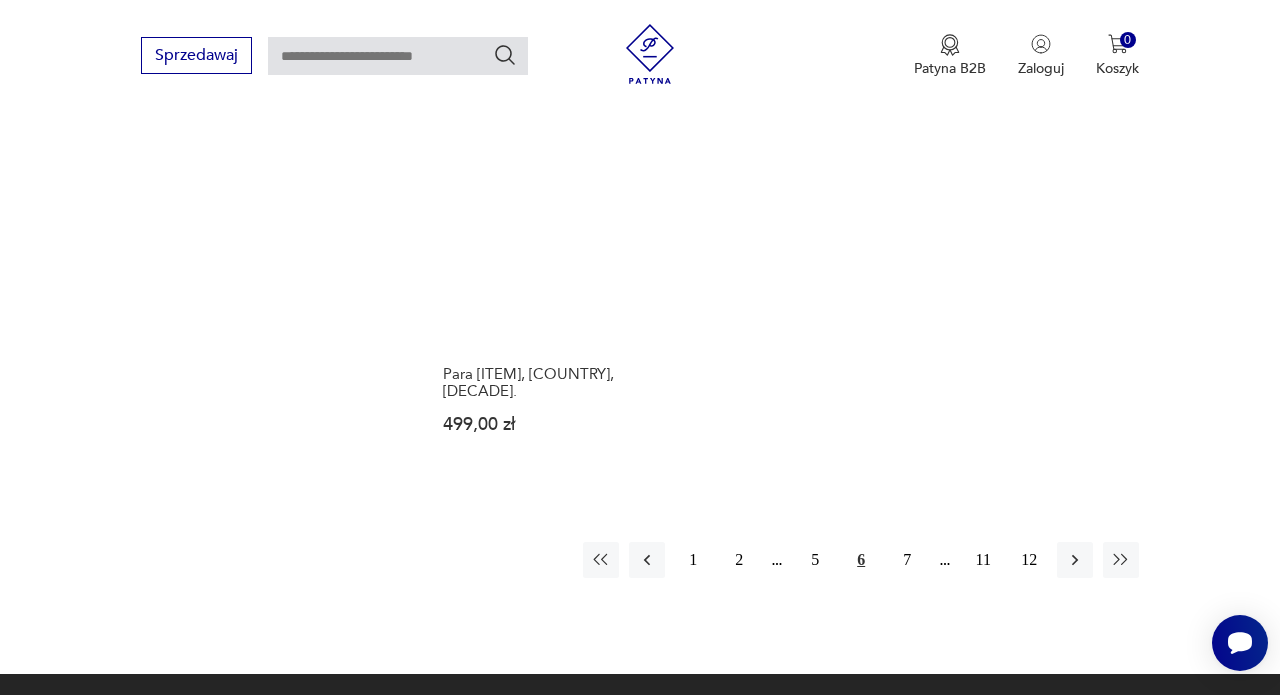 scroll, scrollTop: 2726, scrollLeft: 0, axis: vertical 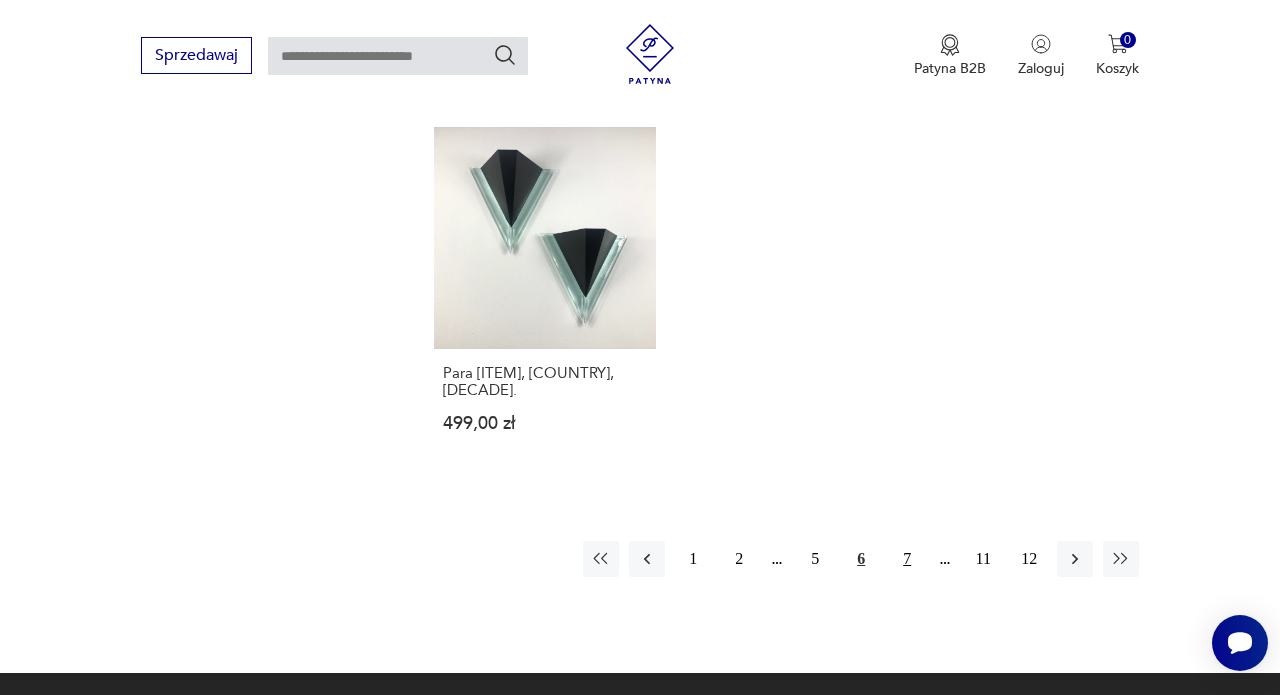 click on "7" at bounding box center [907, 559] 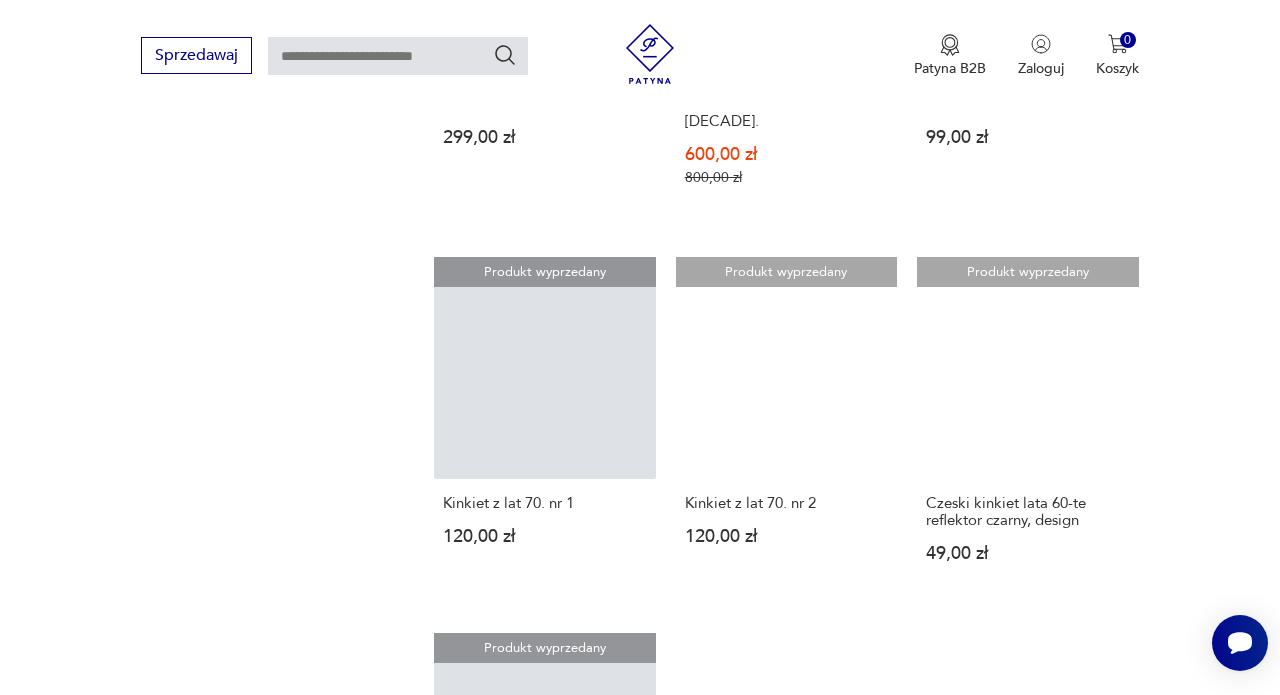 scroll, scrollTop: 2232, scrollLeft: 1, axis: both 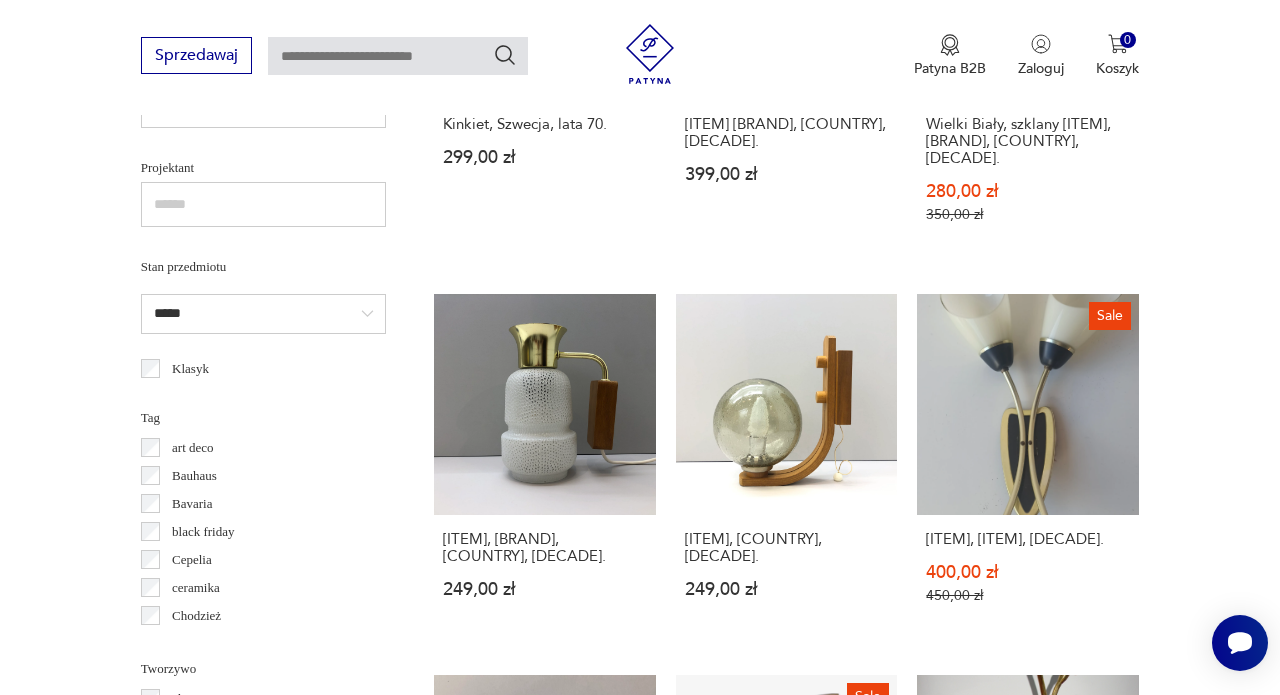 click on "*****" at bounding box center (263, 314) 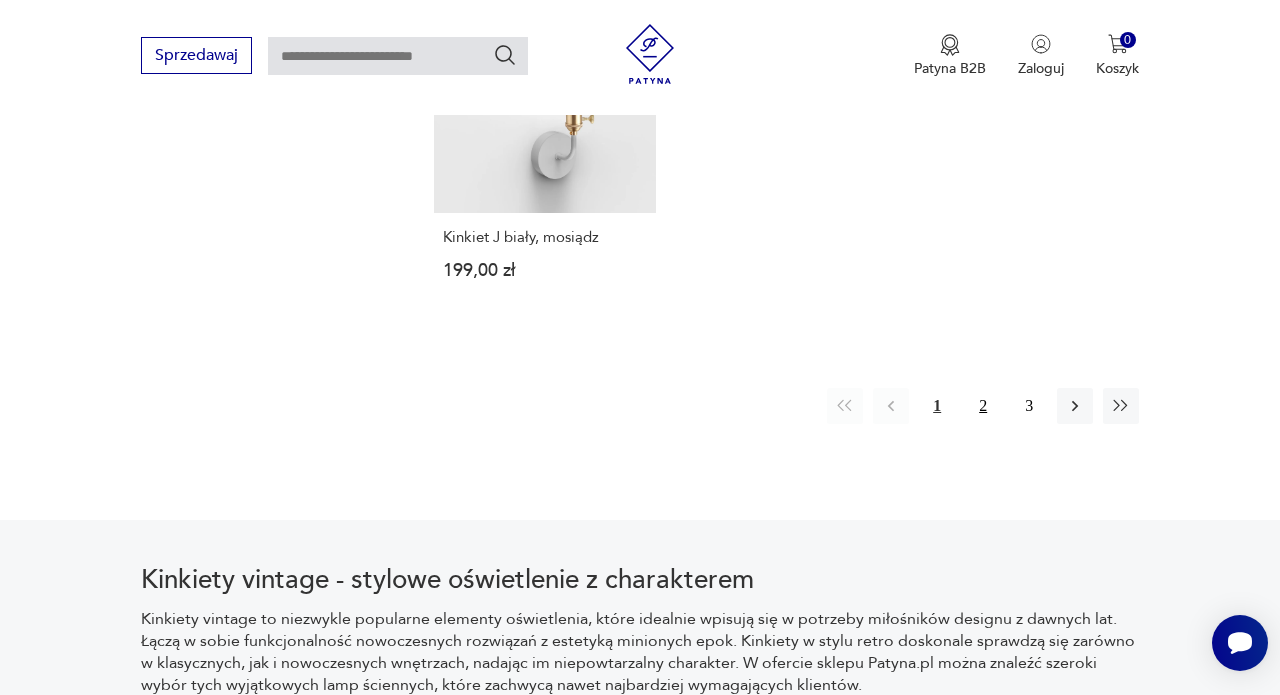 click on "2" at bounding box center [983, 406] 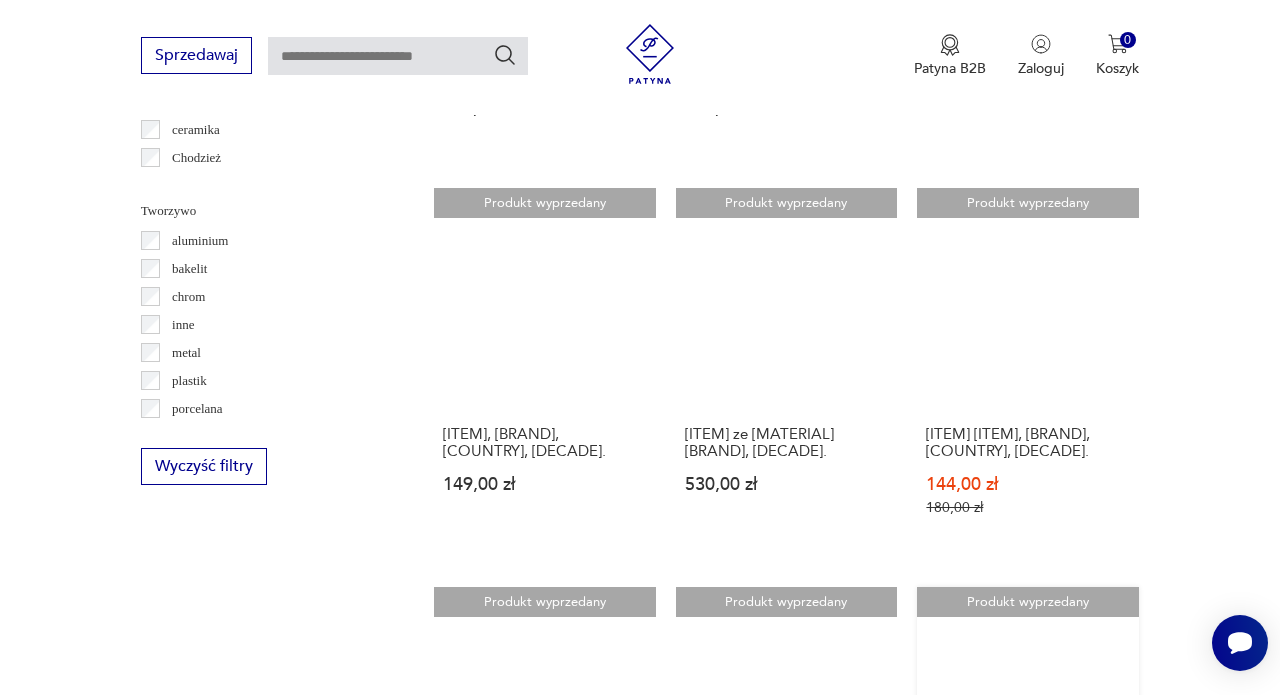 scroll, scrollTop: 1856, scrollLeft: 0, axis: vertical 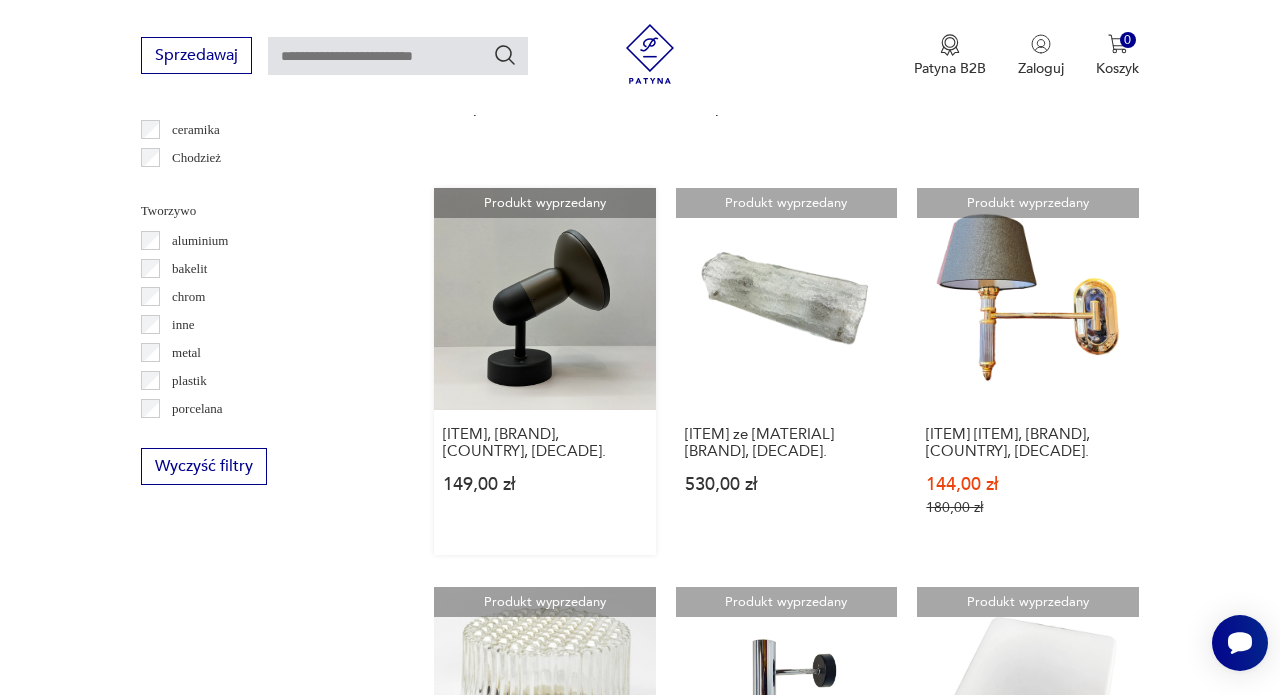 click on "Produkt wyprzedany [ITEM], [BRAND], [COUNTRY], [DECADE]. [PRICE] zł" at bounding box center (545, 371) 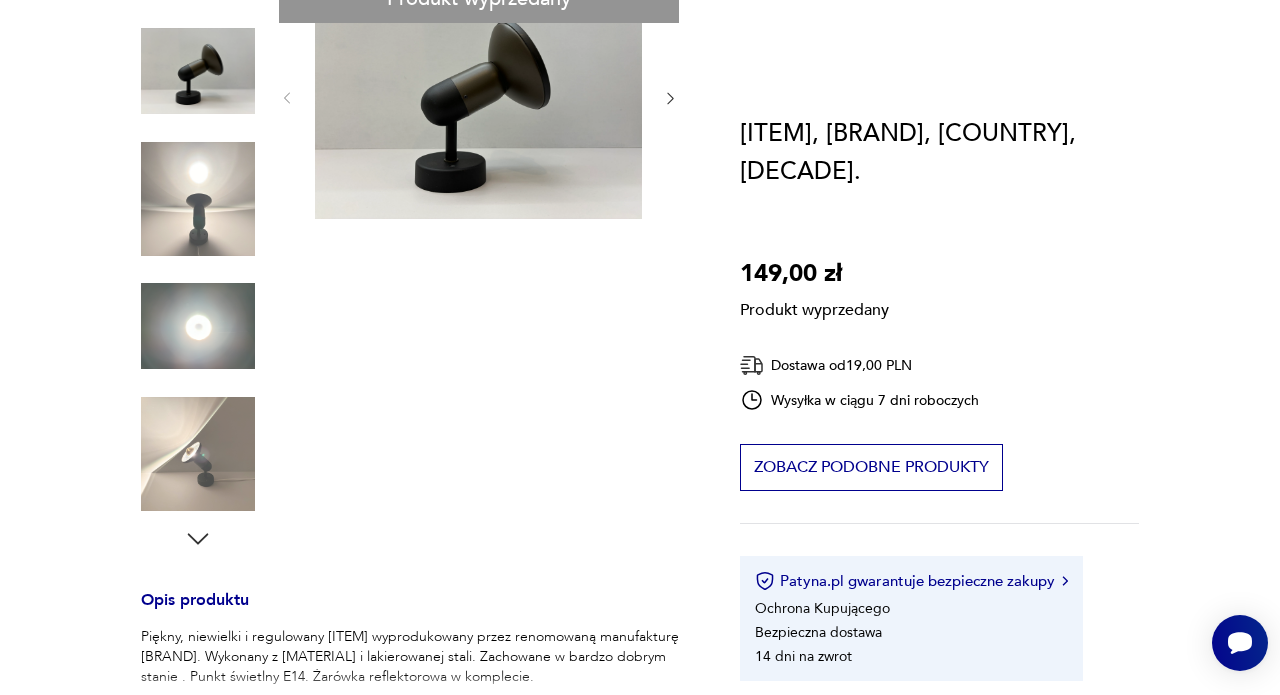 scroll, scrollTop: 0, scrollLeft: 0, axis: both 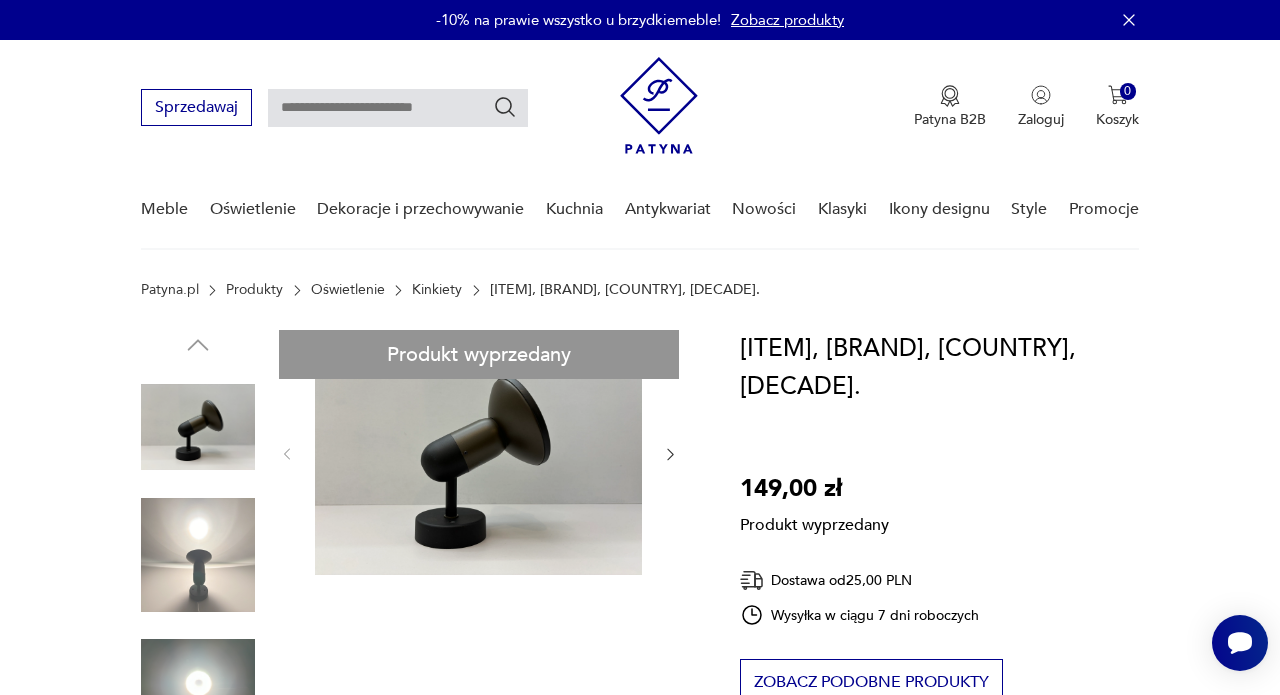 click on "Produkt wyprzedany Opis produktu Piękny, niewielki i regulowany [ITEM] wyprodukowany przez renomowaną manufakturę [BRAND]. Wykonany z [MATERIAL] i lakierowanej stali. Zachowane w bardzo dobrym stanie . Punkt świetlny E14. Żarówka reflektorowa w komplecie.
Szer. [NUMBER] cm, wys [NUMBER], głęb [NUMBER] cm. Rozwiń więcej Szczegóły produktu Stan:   idealny Datowanie :   [YEAR] Kraj pochodzenia :   [COUNTRY] Tworzywo :   aluminium, plastik Tagi:   Walentynki dla dwojga O sprzedawcy simplyunique Zweryfikowany sprzedawca - Od [NUMBER] lat z Patyną Dostawa i zwroty Dostępne formy dostawy: Kurier   [PRICE] PLN Zwroty: Jeśli z jakiegokolwiek powodu chcesz zwrócić zamówiony przedmiot, masz na to   [NUMBER] dni od momentu otrzymania przesyłki." at bounding box center (416, 877) 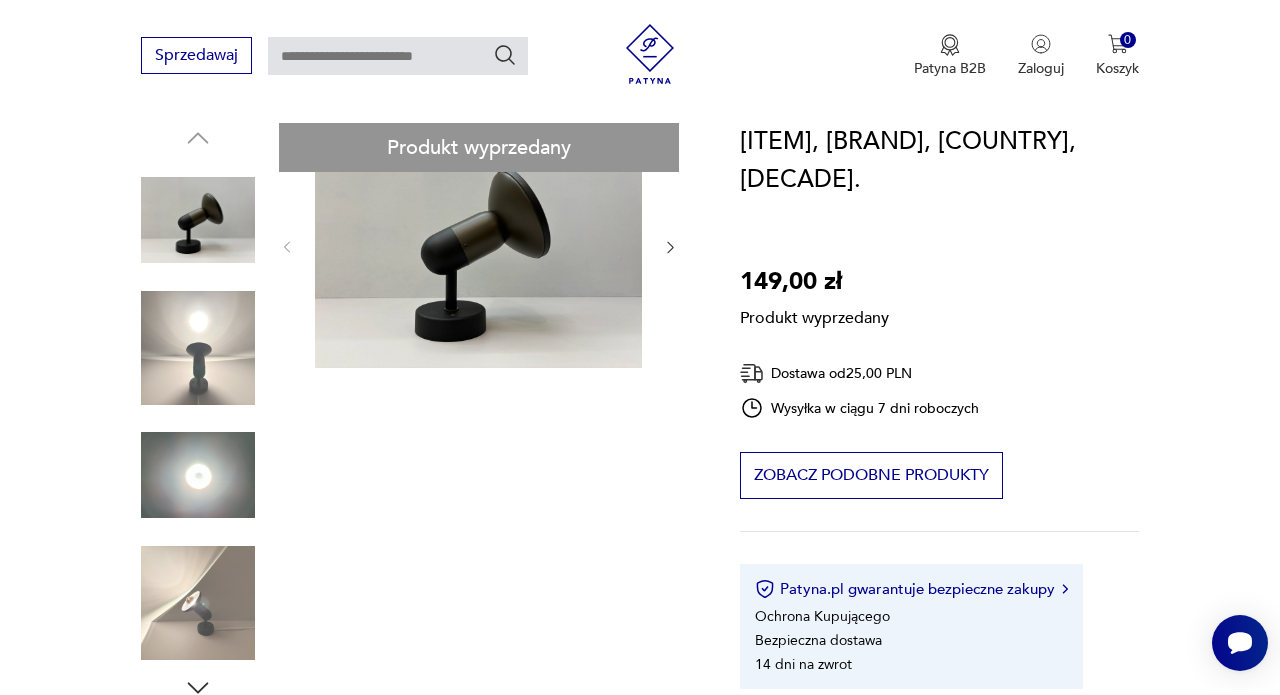 scroll, scrollTop: 208, scrollLeft: 0, axis: vertical 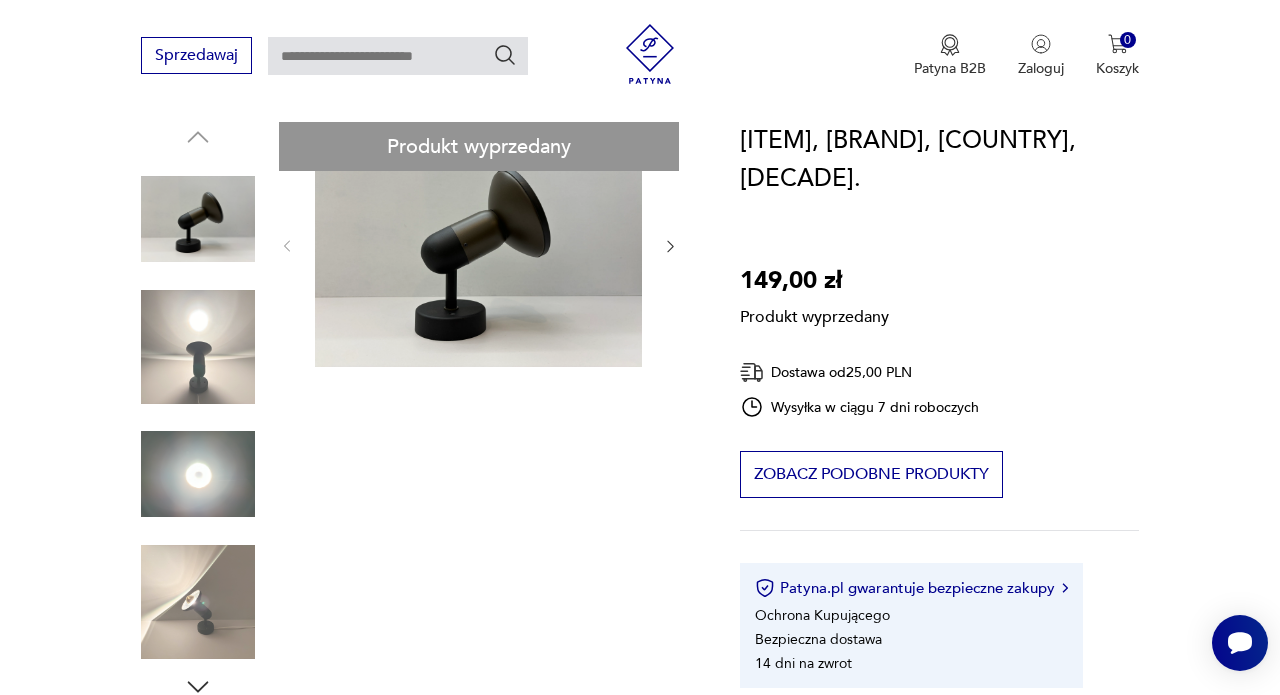 click on "Produkt wyprzedany Opis produktu Piękny, niewielki i regulowany [ITEM] wyprodukowany przez renomowaną manufakturę [BRAND]. Wykonany z [MATERIAL] i lakierowanej stali. Zachowane w bardzo dobrym stanie . Punkt świetlny E14. Żarówka reflektorowa w komplecie.
Szer. [NUMBER] cm, wys [NUMBER], głęb [NUMBER] cm. Rozwiń więcej Szczegóły produktu Stan:   idealny Datowanie :   [YEAR] Kraj pochodzenia :   [COUNTRY] Tworzywo :   aluminium, plastik Tagi:   Walentynki dla dwojga O sprzedawcy simplyunique Zweryfikowany sprzedawca - Od [NUMBER] lat z Patyną Dostawa i zwroty Dostępne formy dostawy: Kurier   [PRICE] PLN Zwroty: Jeśli z jakiegokolwiek powodu chcesz zwrócić zamówiony przedmiot, masz na to   [NUMBER] dni od momentu otrzymania przesyłki." at bounding box center [416, 669] 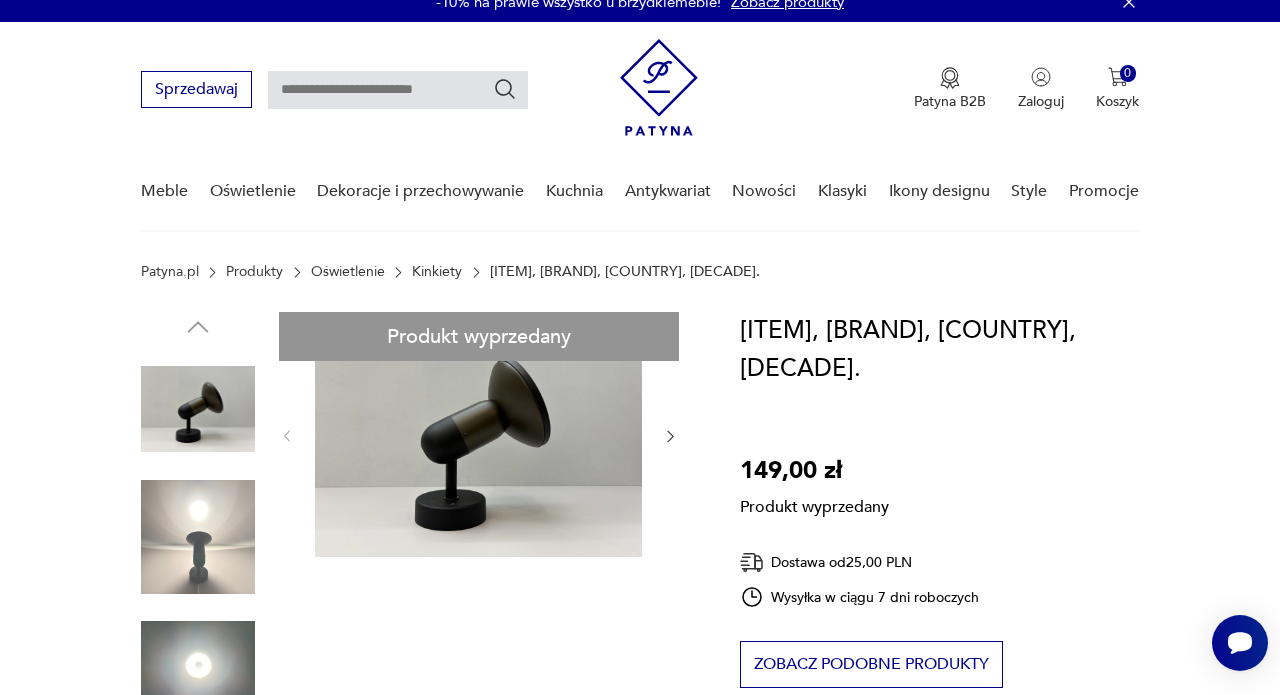 scroll, scrollTop: 19, scrollLeft: 0, axis: vertical 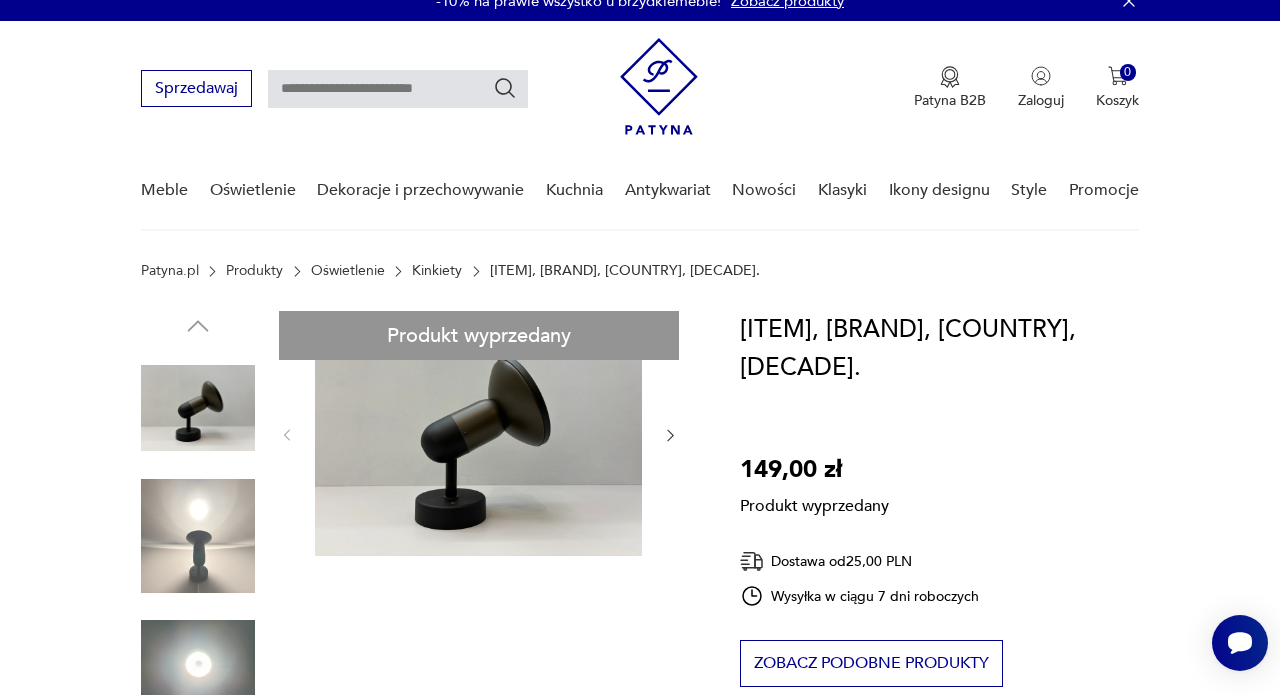 click on "Produkt wyprzedany Opis produktu Piękny, niewielki i regulowany [ITEM] wyprodukowany przez renomowaną manufakturę [BRAND]. Wykonany z [MATERIAL] i lakierowanej stali. Zachowane w bardzo dobrym stanie . Punkt świetlny E14. Żarówka reflektorowa w komplecie.
Szer. [NUMBER] cm, wys [NUMBER], głęb [NUMBER] cm. Rozwiń więcej Szczegóły produktu Stan:   idealny Datowanie :   [YEAR] Kraj pochodzenia :   [COUNTRY] Tworzywo :   aluminium, plastik Tagi:   Walentynki dla dwojga O sprzedawcy simplyunique Zweryfikowany sprzedawca - Od [NUMBER] lat z Patyną Dostawa i zwroty Dostępne formy dostawy: Kurier   [PRICE] PLN Zwroty: Jeśli z jakiegokolwiek powodu chcesz zwrócić zamówiony przedmiot, masz na to   [NUMBER] dni od momentu otrzymania przesyłki." at bounding box center [416, 858] 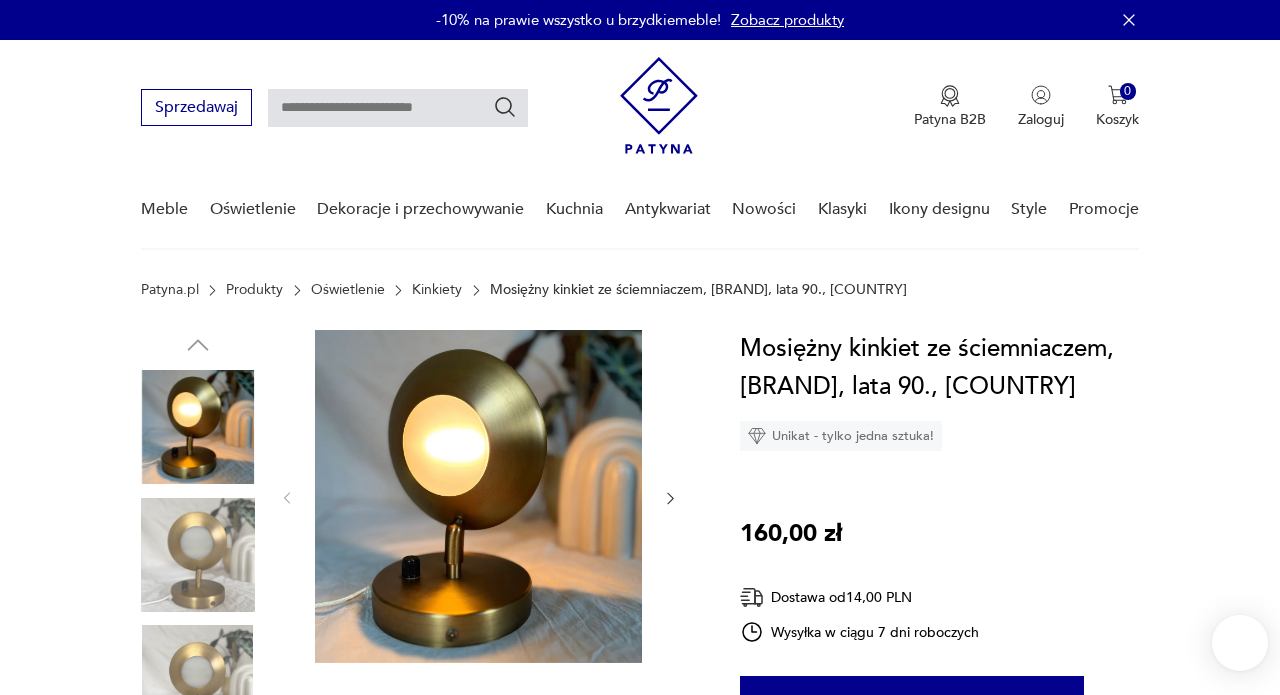 scroll, scrollTop: 0, scrollLeft: 0, axis: both 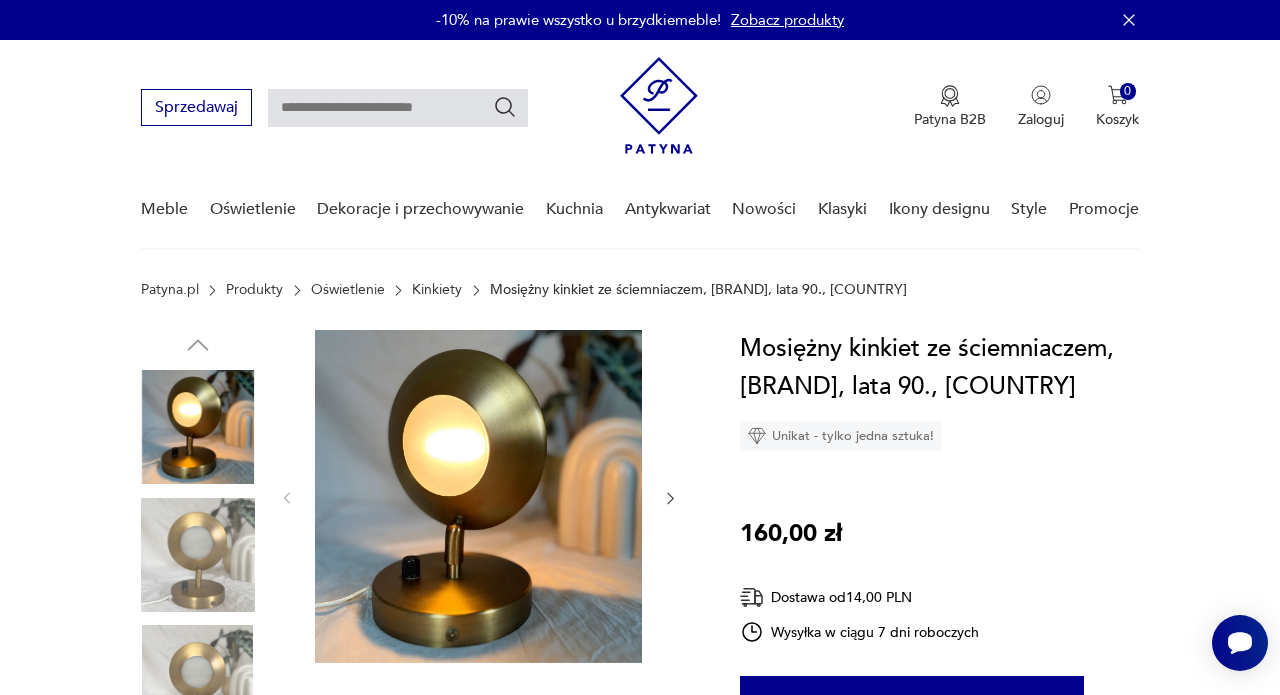 click at bounding box center [198, 555] 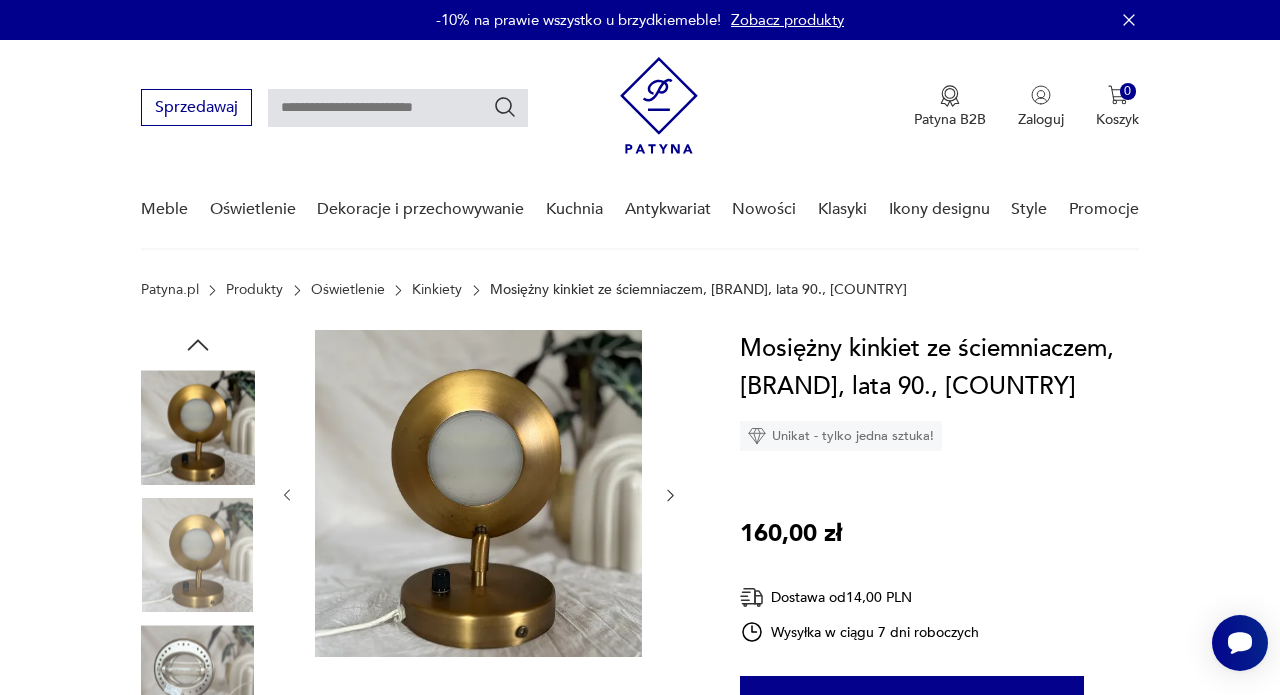 click at bounding box center (198, 555) 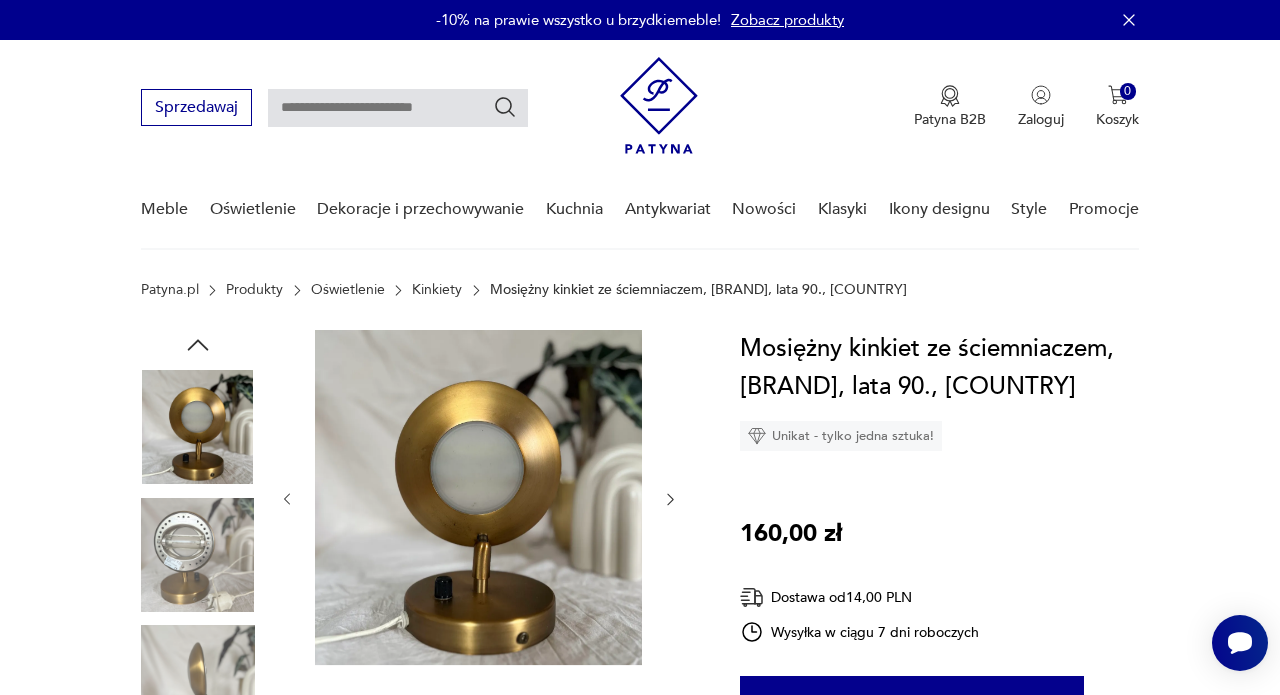 click at bounding box center [198, 555] 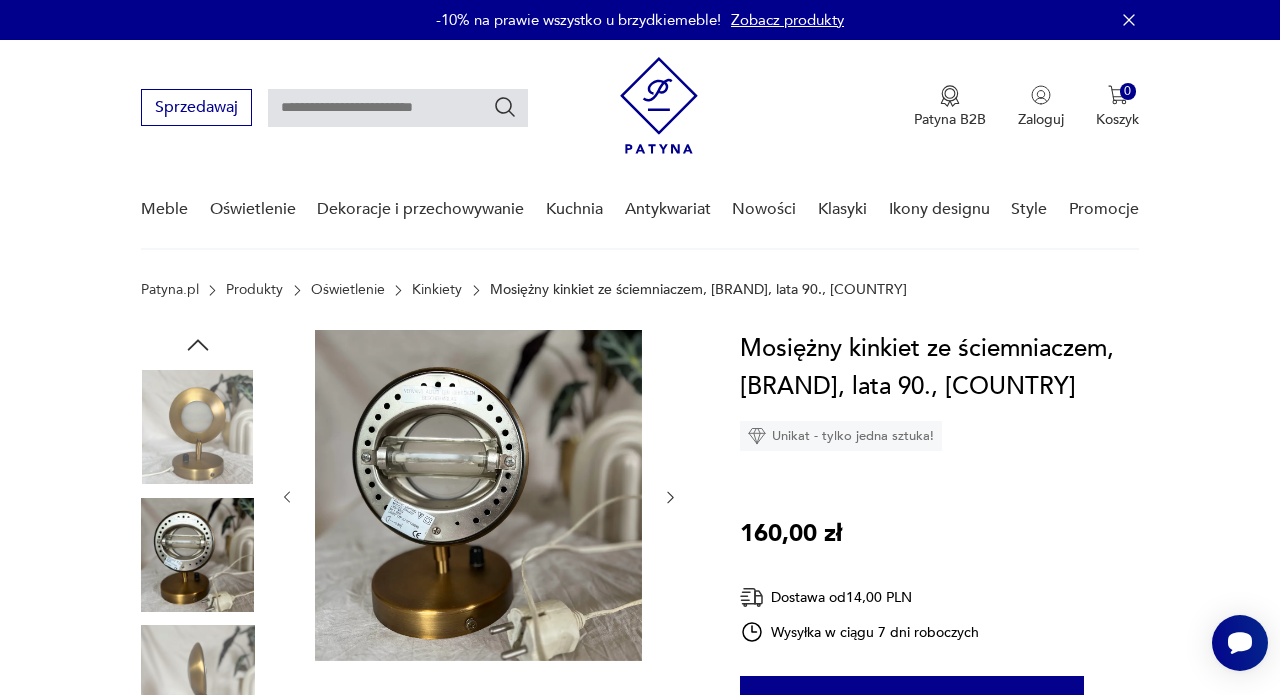 click at bounding box center [0, 0] 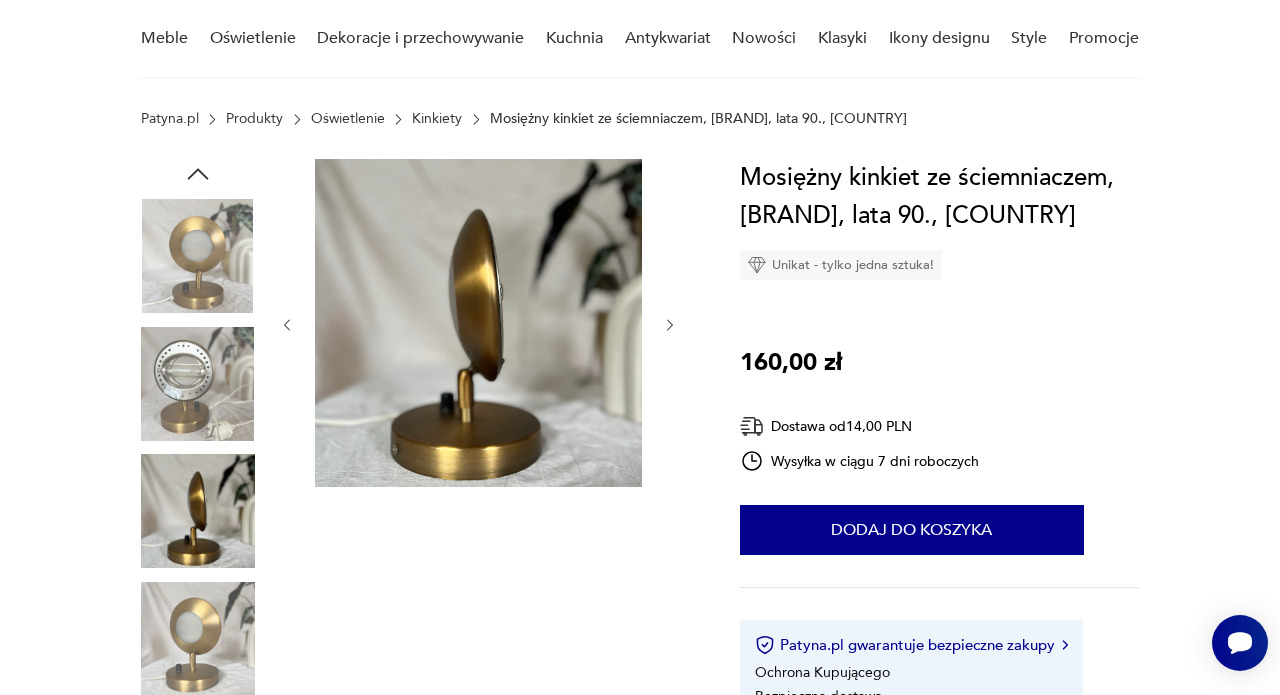 scroll, scrollTop: 165, scrollLeft: 0, axis: vertical 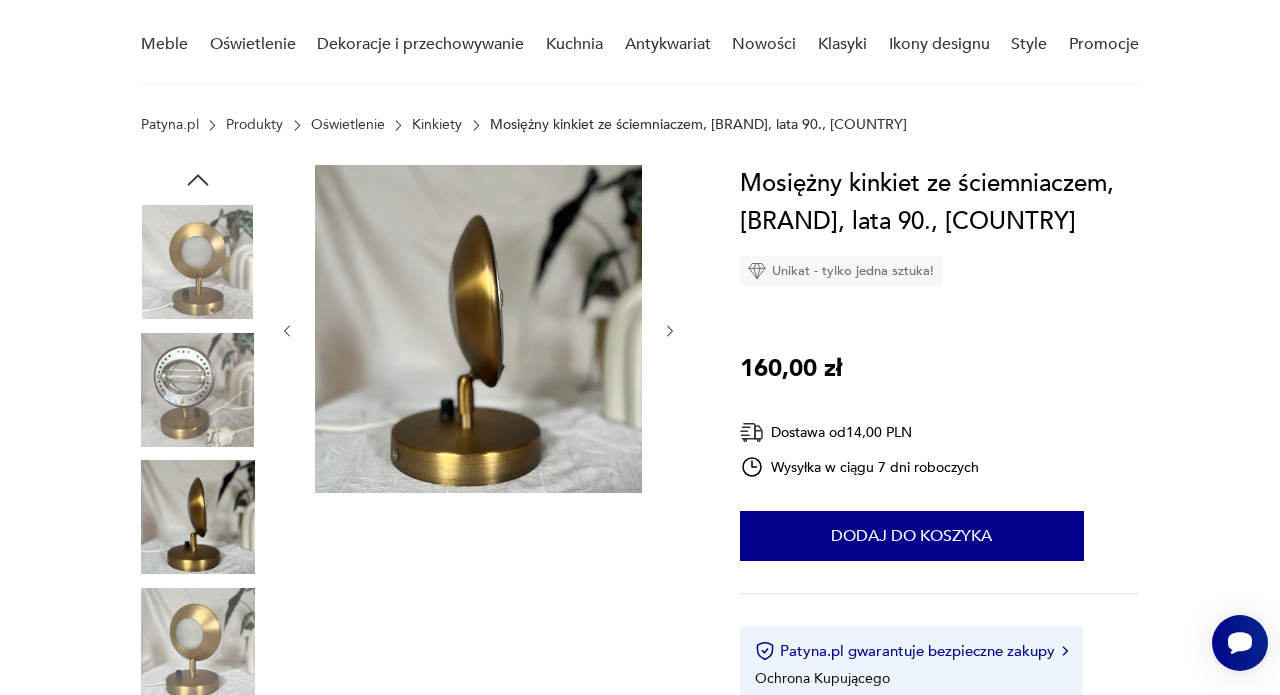 click at bounding box center (0, 0) 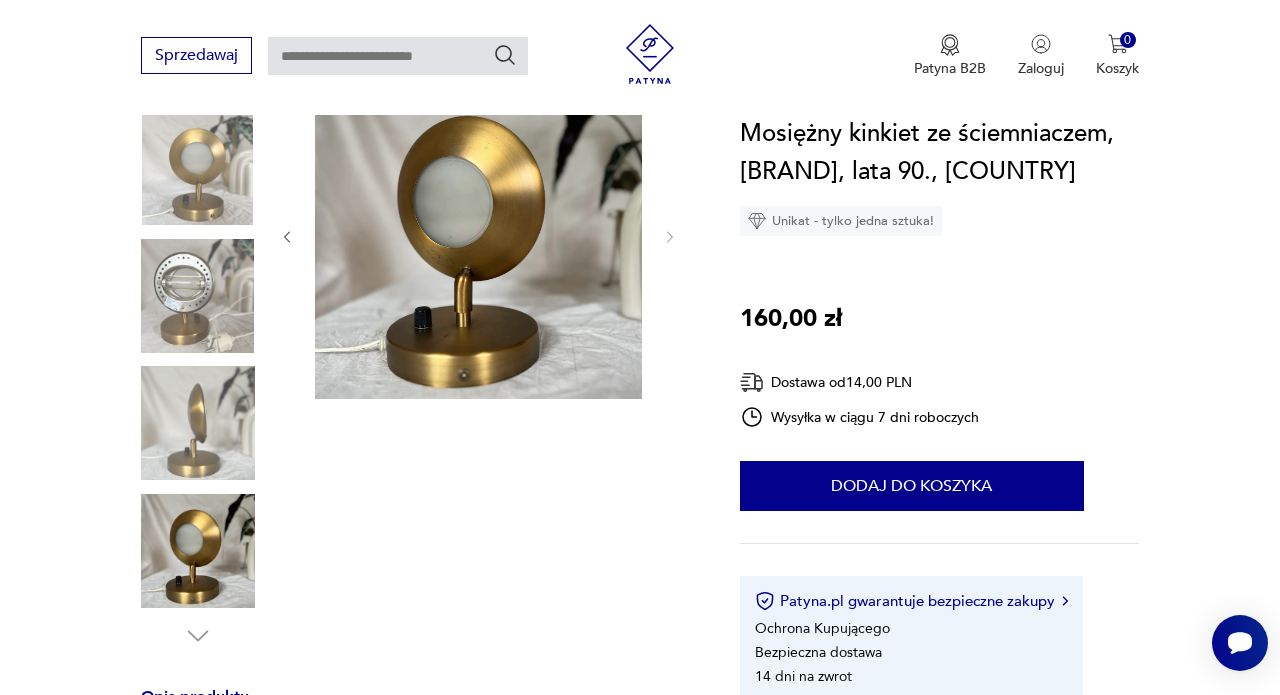 scroll, scrollTop: 255, scrollLeft: 0, axis: vertical 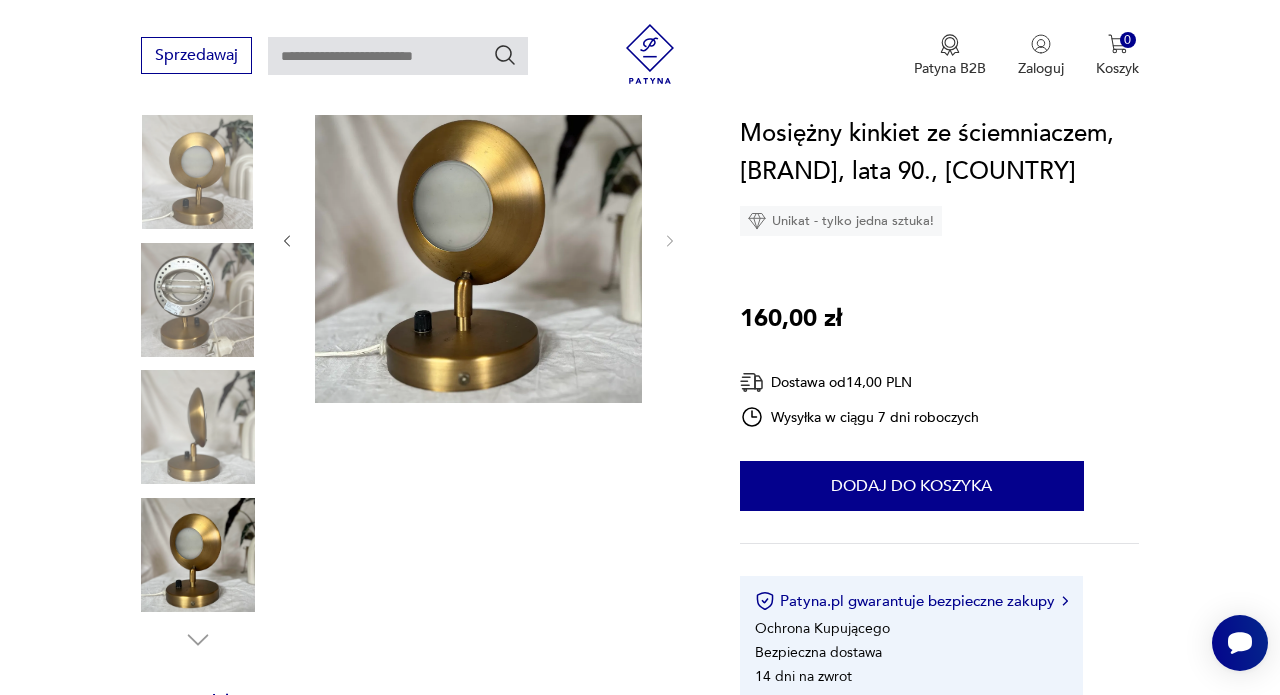 click at bounding box center (0, 0) 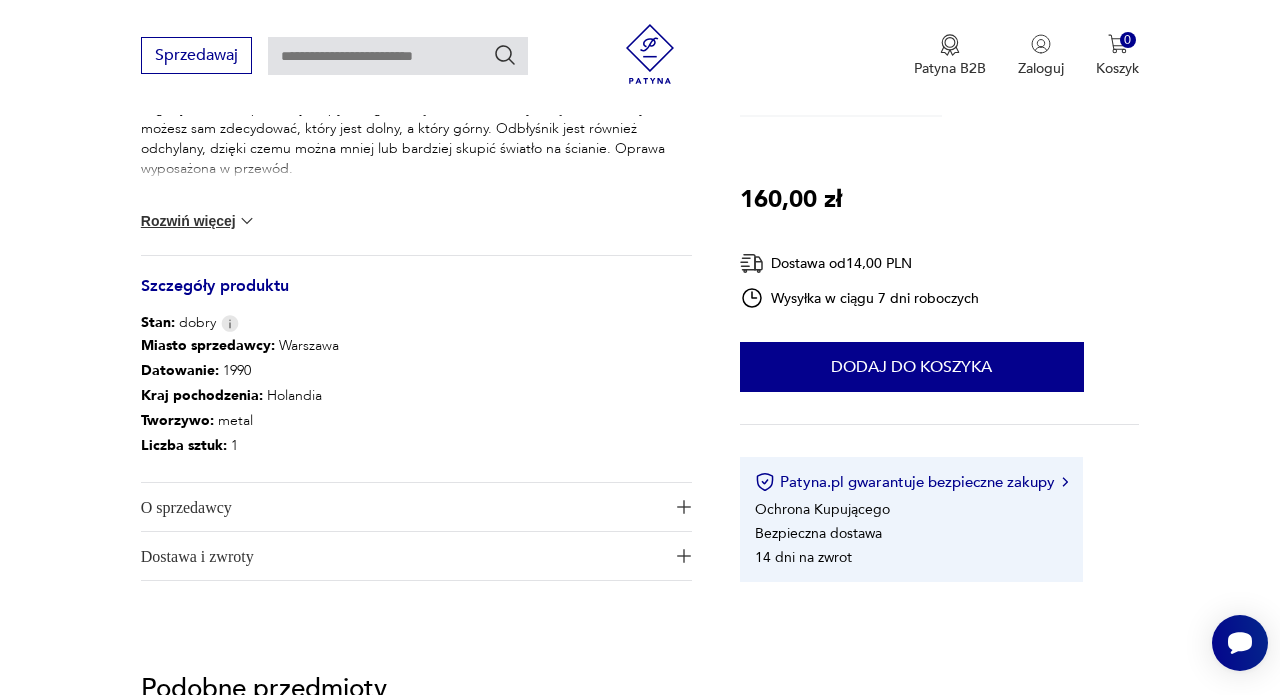 scroll, scrollTop: 1462, scrollLeft: 0, axis: vertical 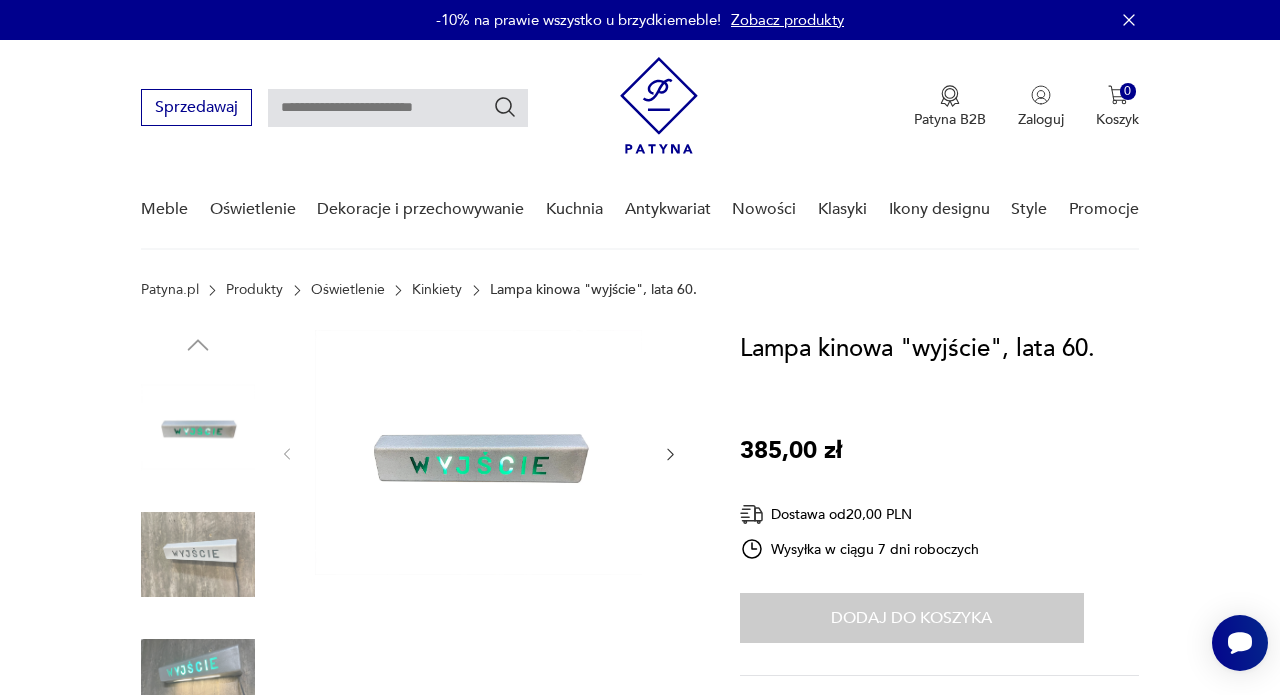 click on "Dodaj do koszyka" at bounding box center (912, 618) 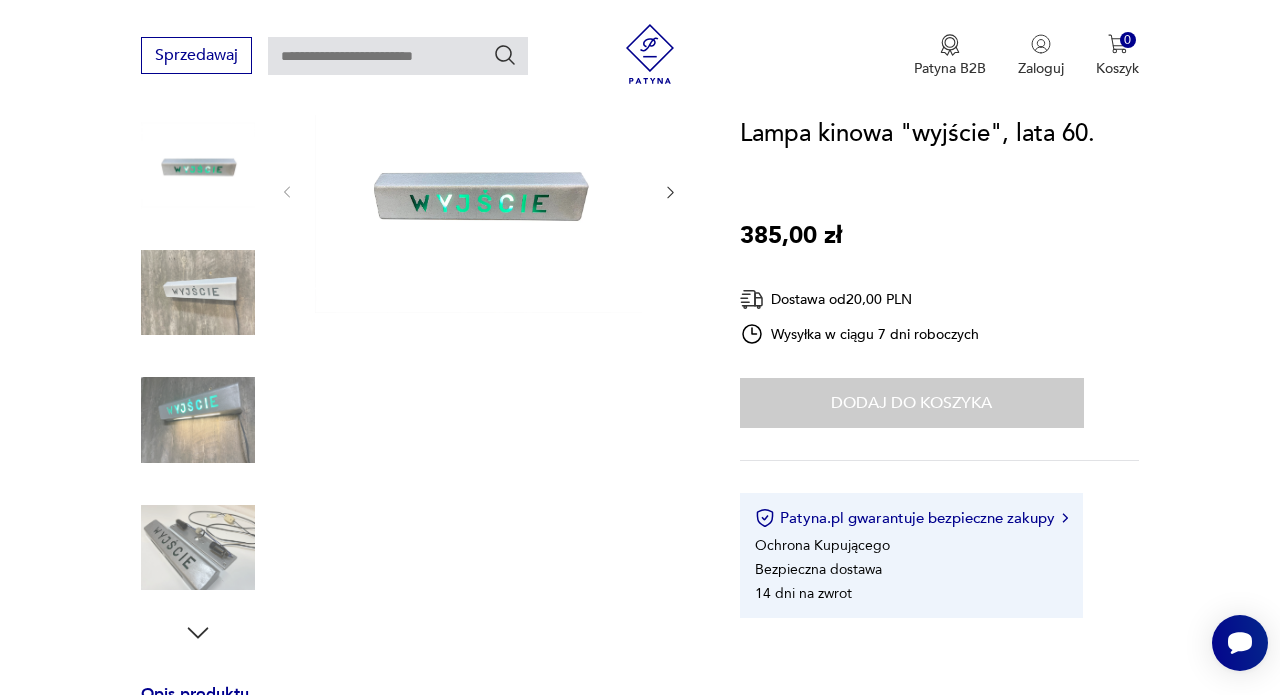 scroll, scrollTop: 314, scrollLeft: 0, axis: vertical 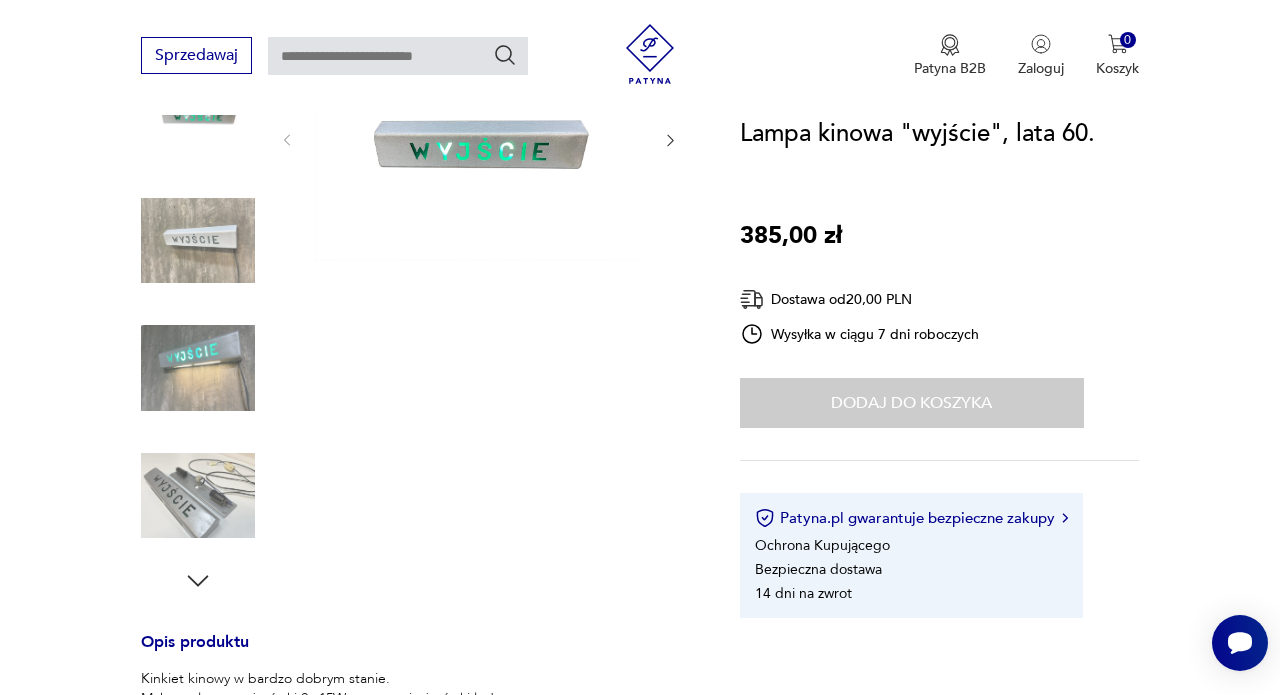 click at bounding box center [0, 0] 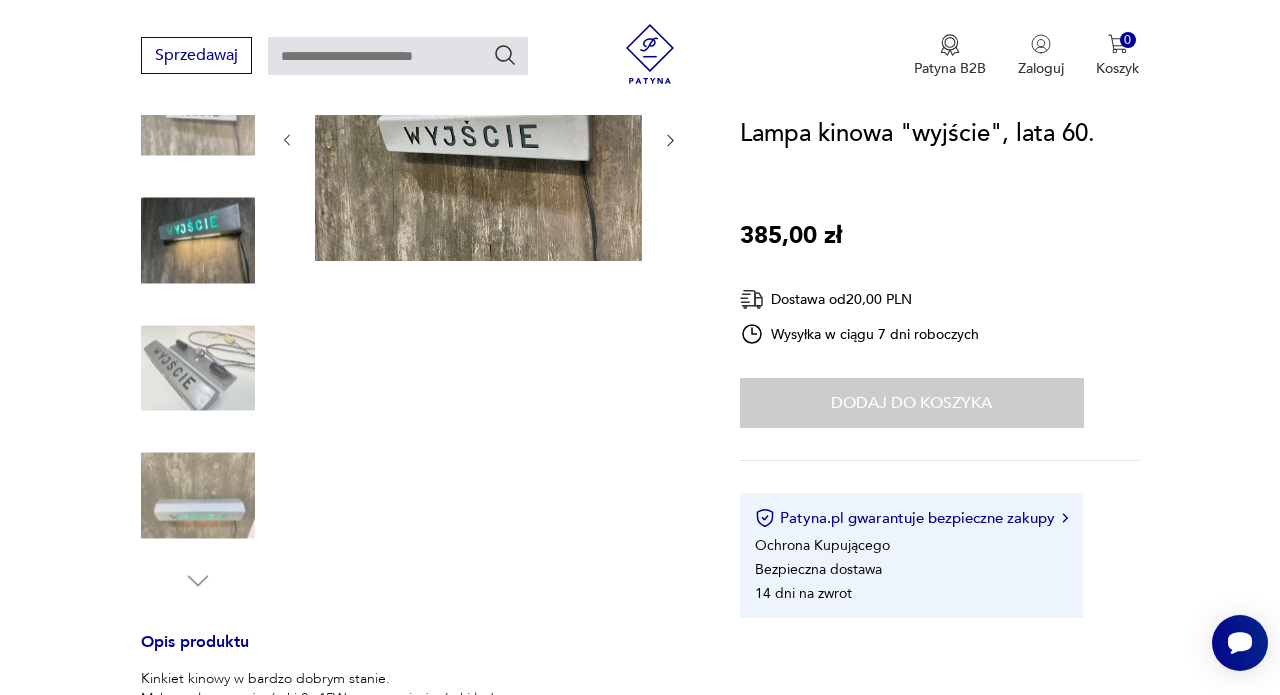 click at bounding box center [0, 0] 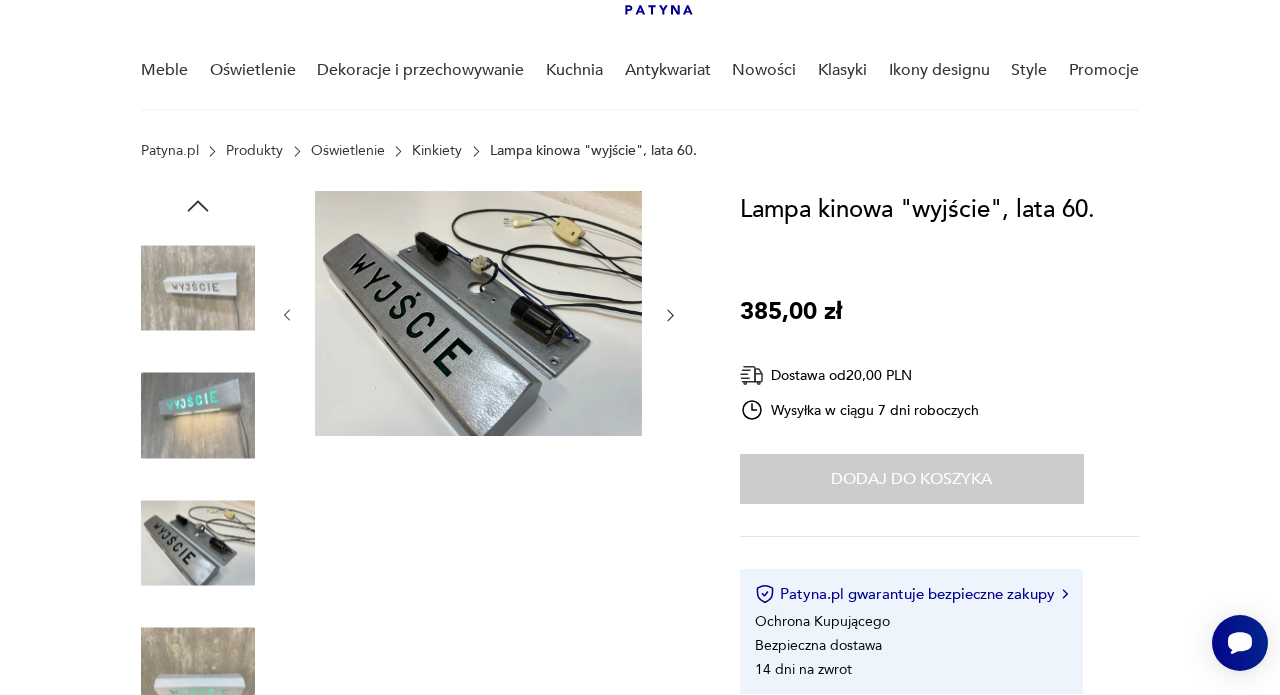 scroll, scrollTop: 139, scrollLeft: 0, axis: vertical 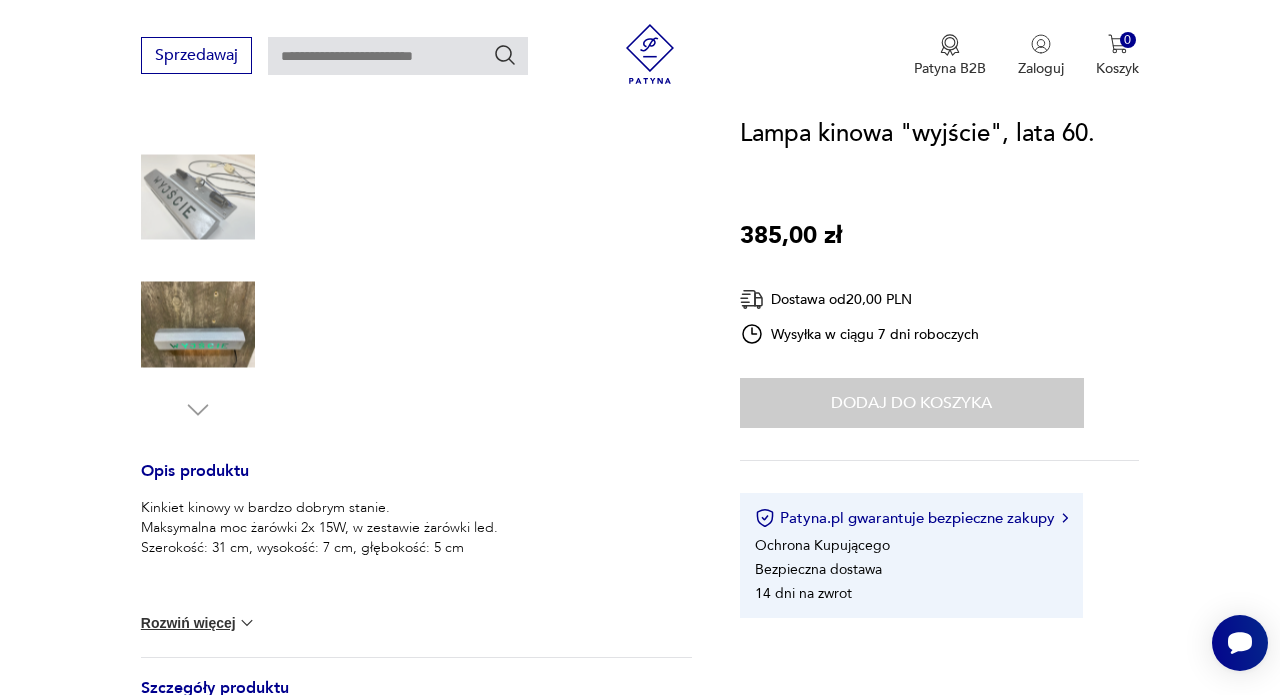 click on "Dodaj do koszyka" at bounding box center [912, 403] 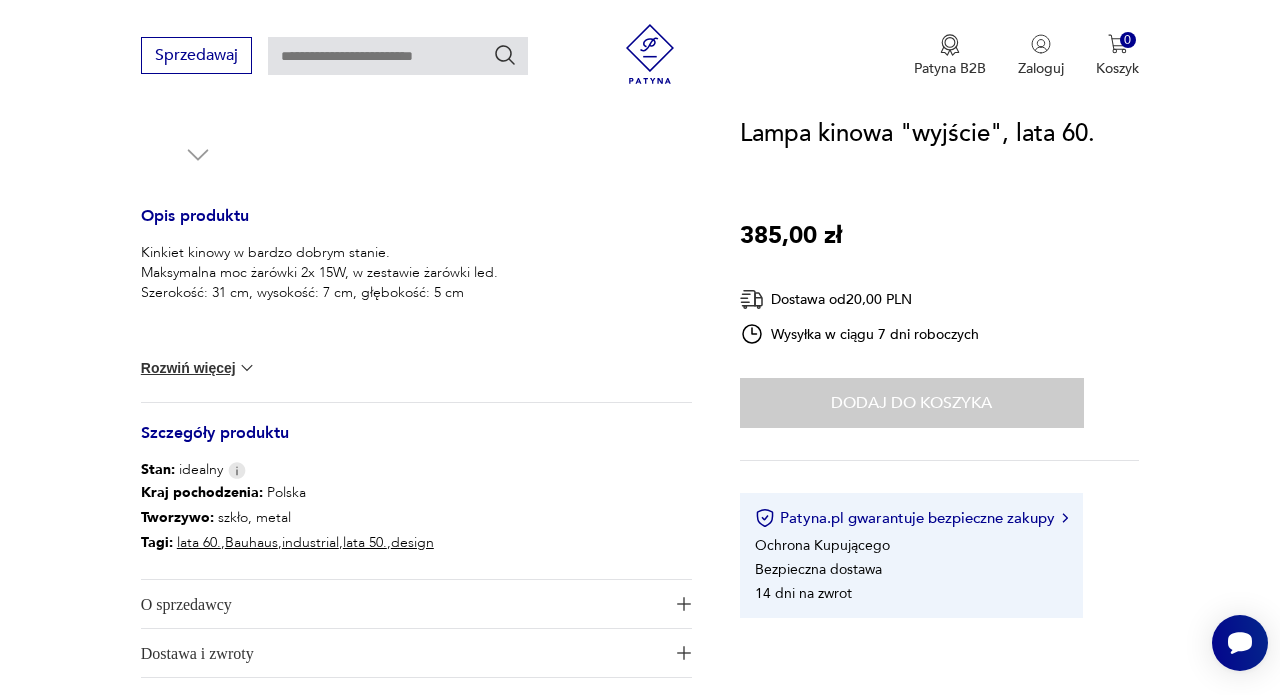 scroll, scrollTop: 743, scrollLeft: 0, axis: vertical 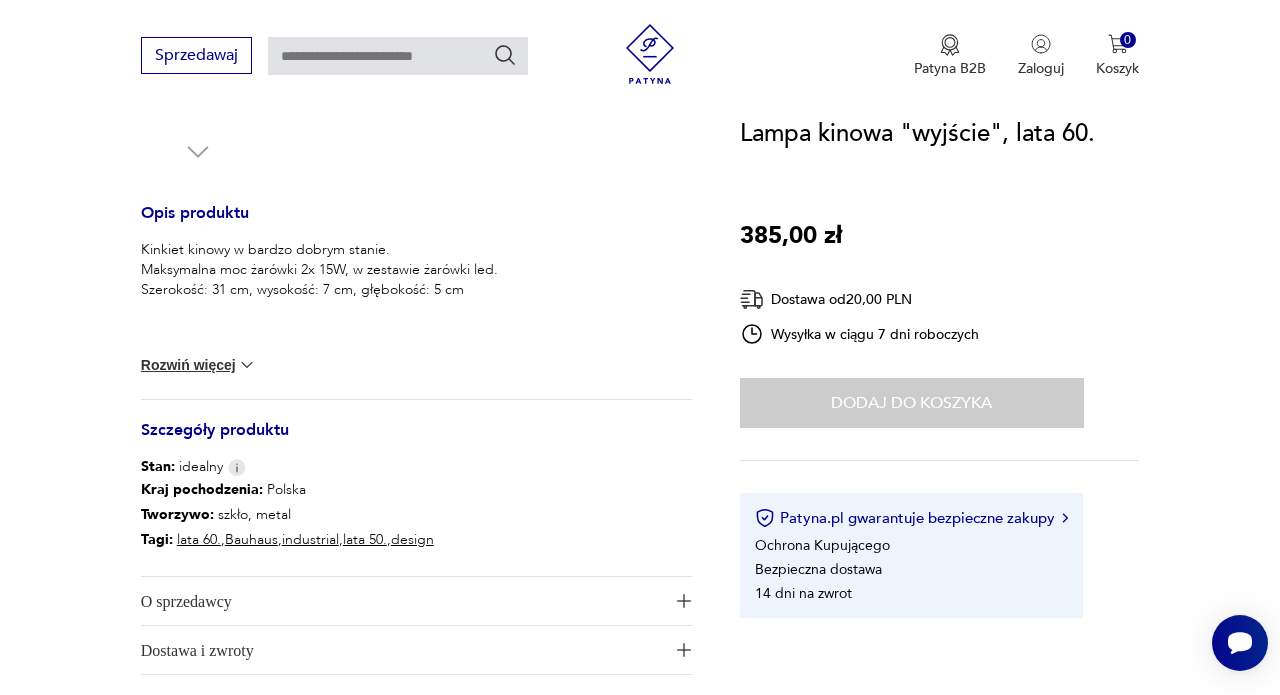 click on "Kinkiet kinowy w bardzo dobrym stanie.
Maksymalna moc żarówki 2x 15W, w zestawie żarówki led.
Szerokość: 31 cm, wysokość: 7 cm, głębokość: 5 cm Rozwiń więcej" at bounding box center [416, 319] 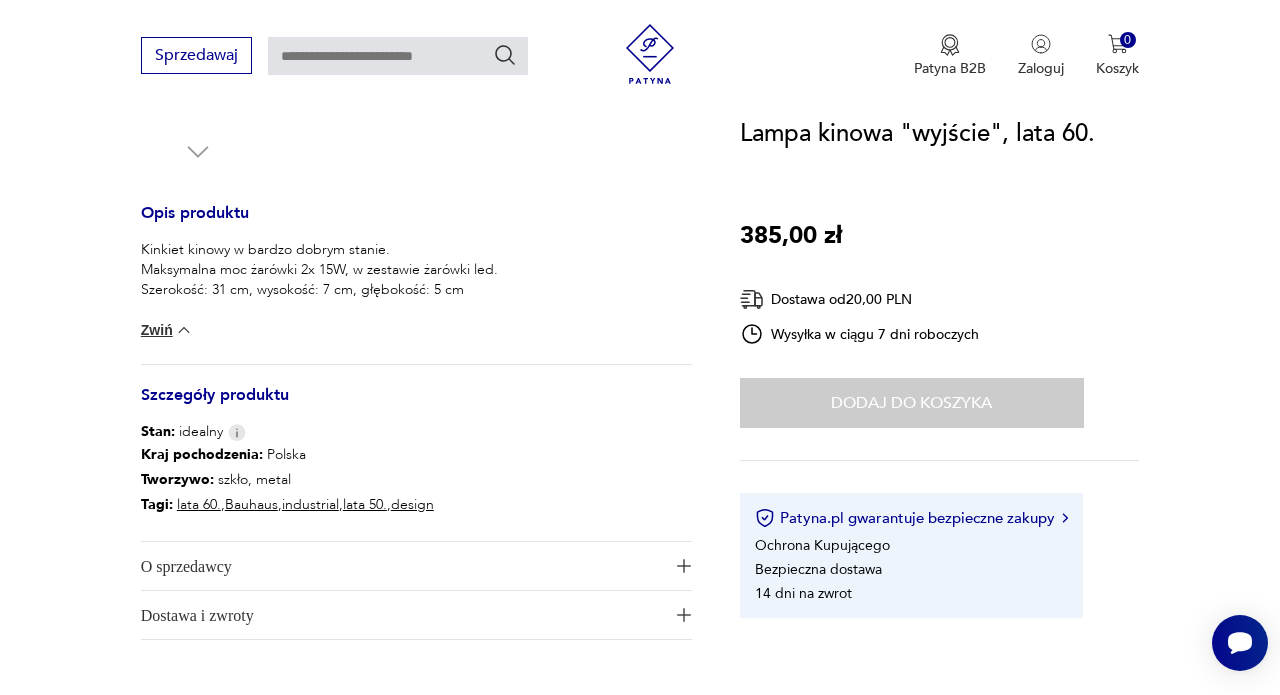 scroll, scrollTop: 1015, scrollLeft: 0, axis: vertical 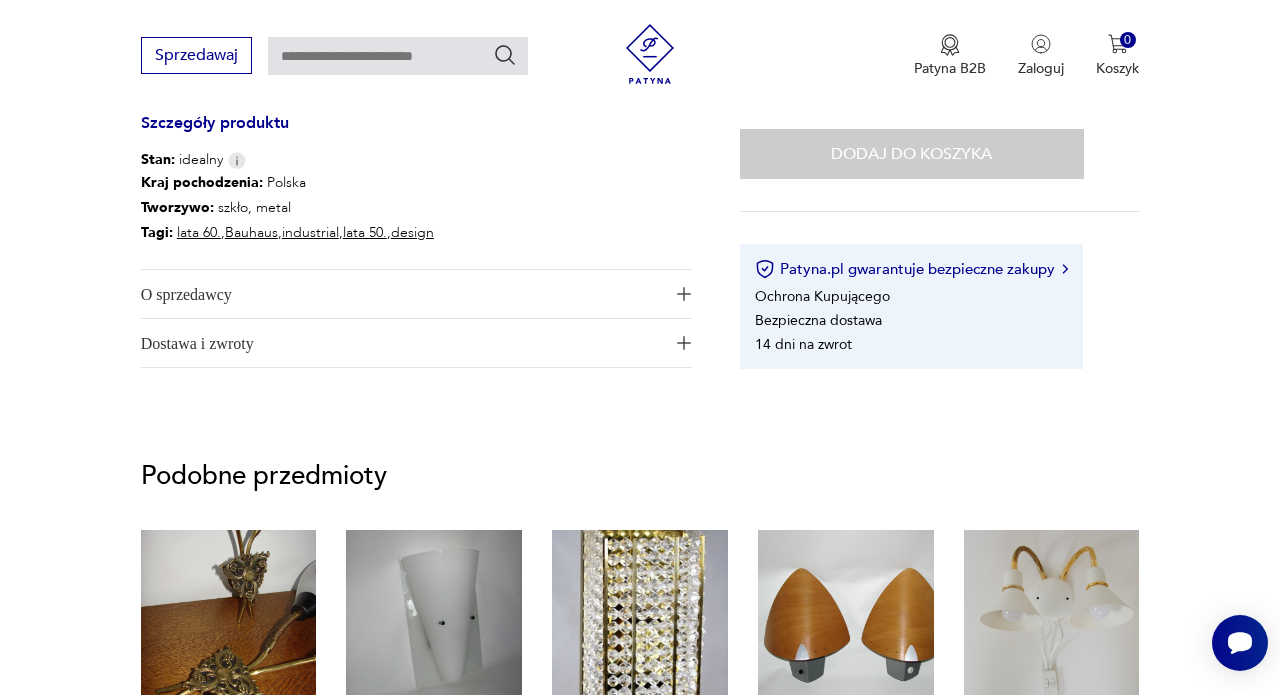click on "O sprzedawcy" at bounding box center [403, 294] 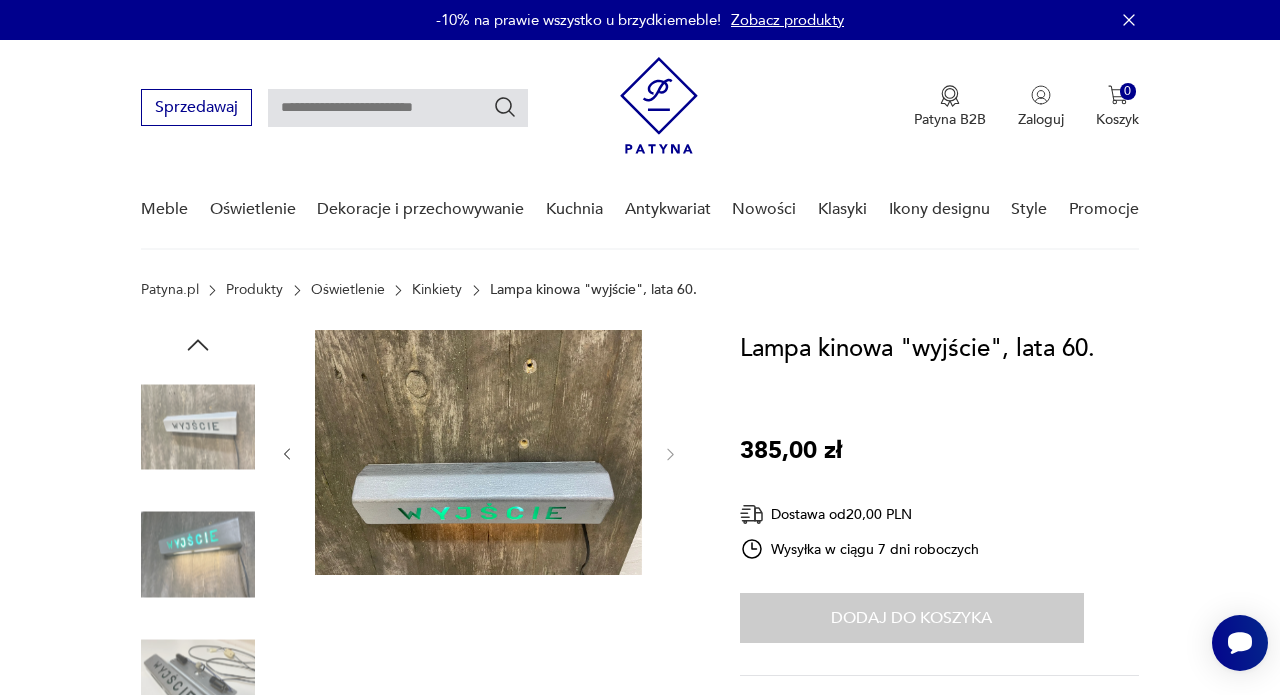 scroll, scrollTop: 0, scrollLeft: 0, axis: both 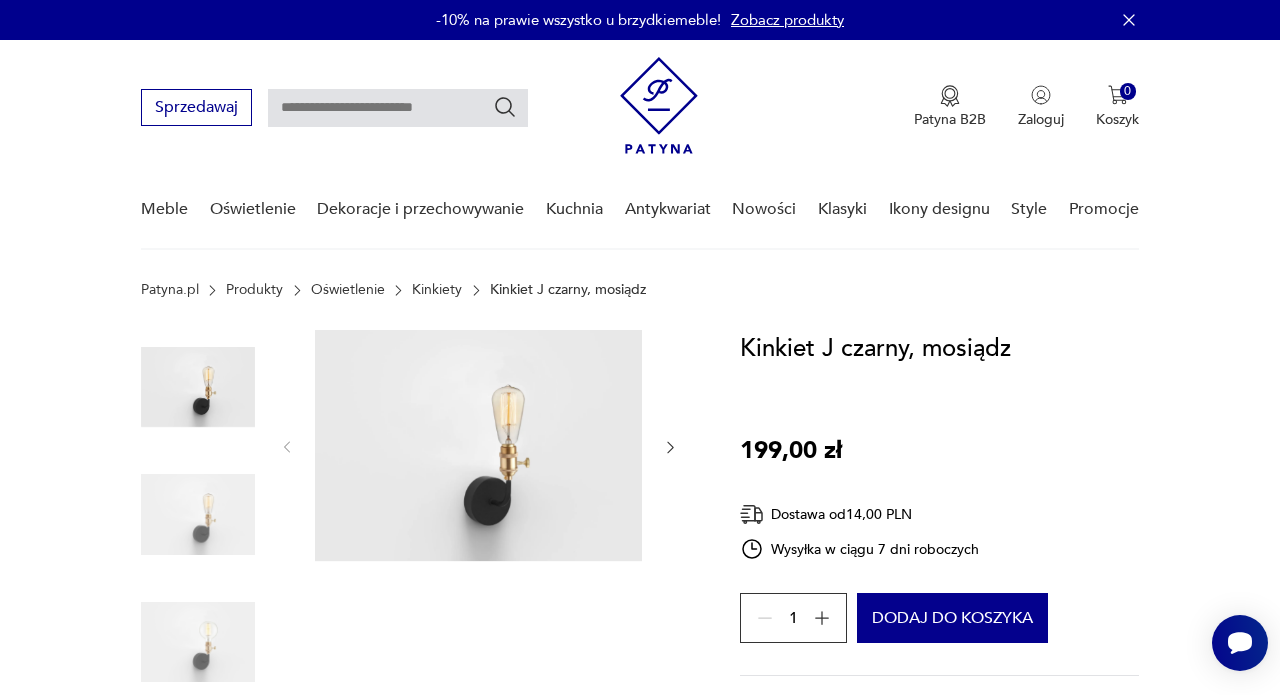 click at bounding box center (198, 515) 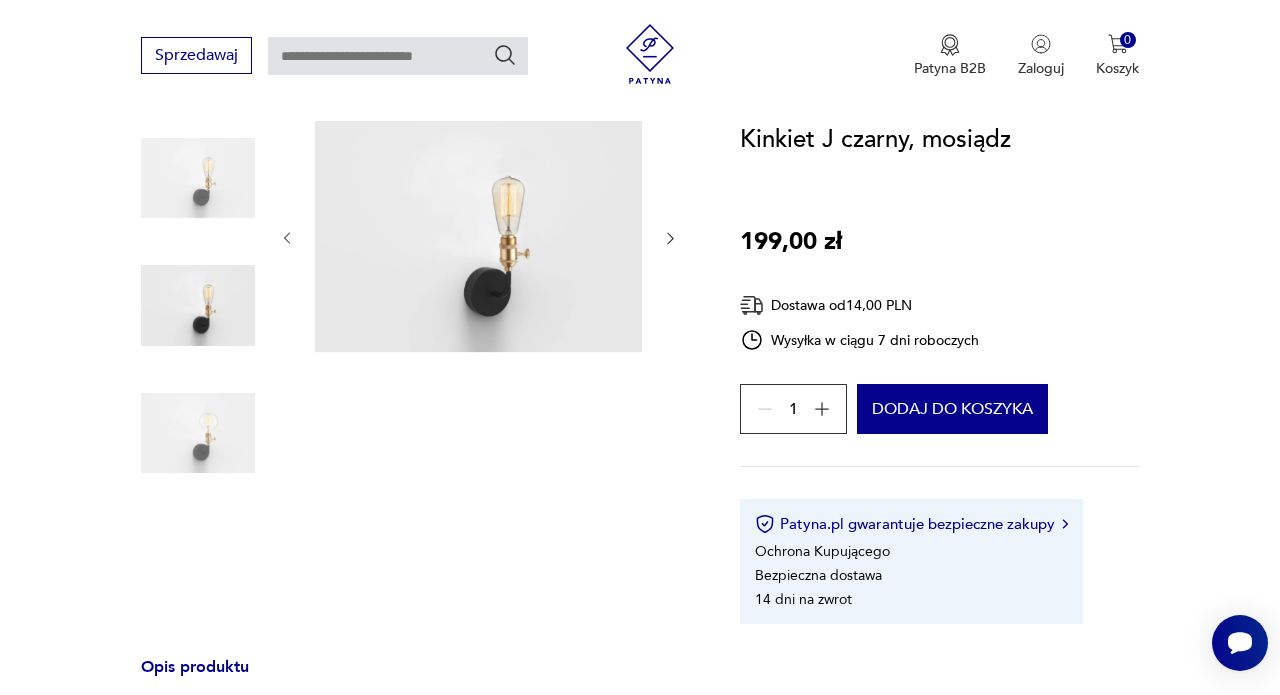 scroll, scrollTop: 281, scrollLeft: 0, axis: vertical 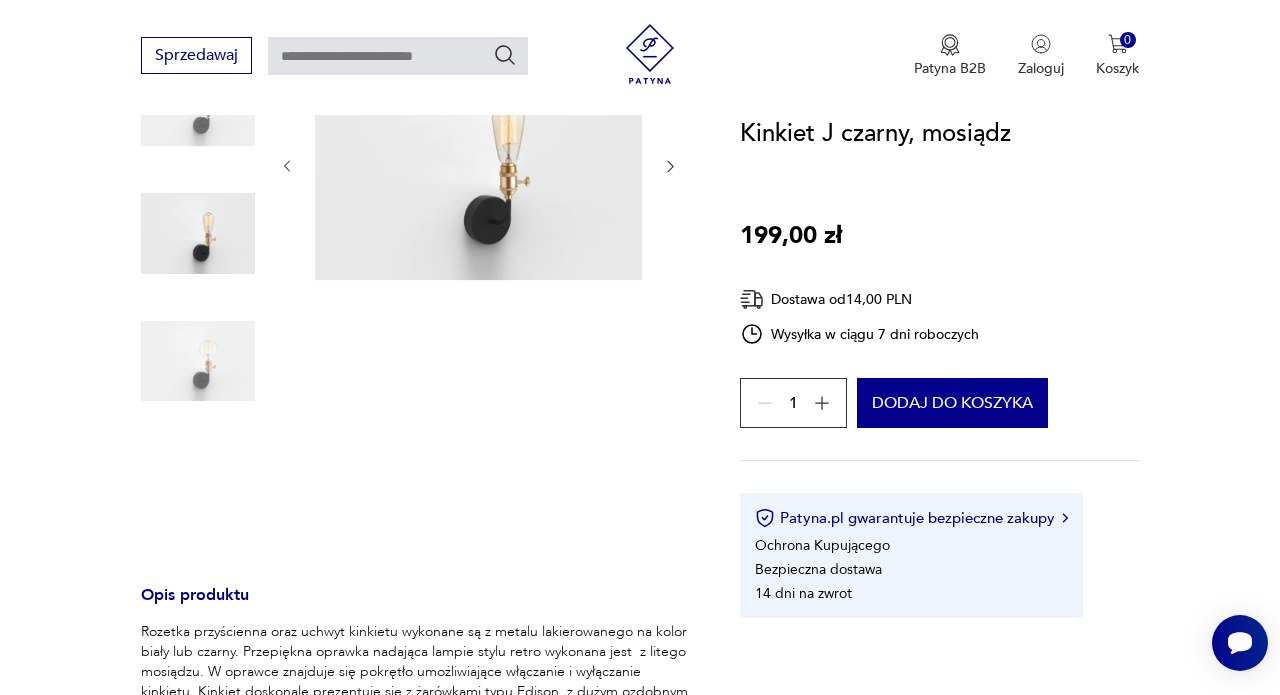 click at bounding box center [0, 0] 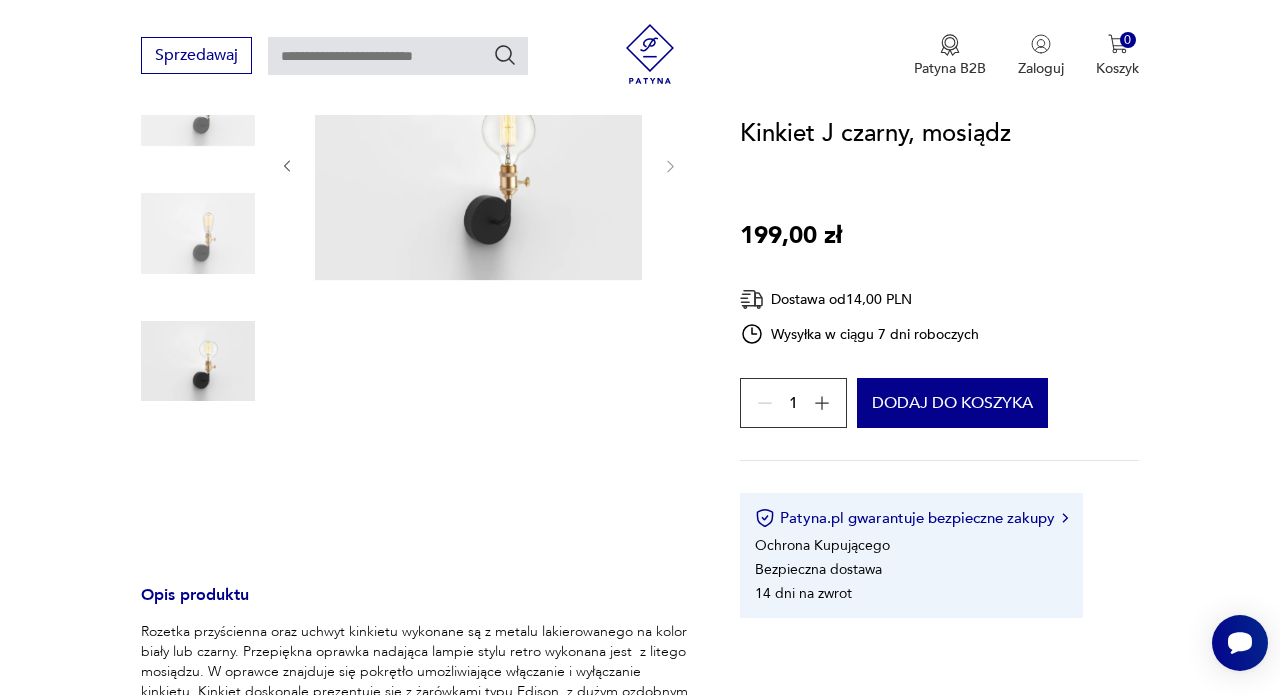 click at bounding box center (478, 164) 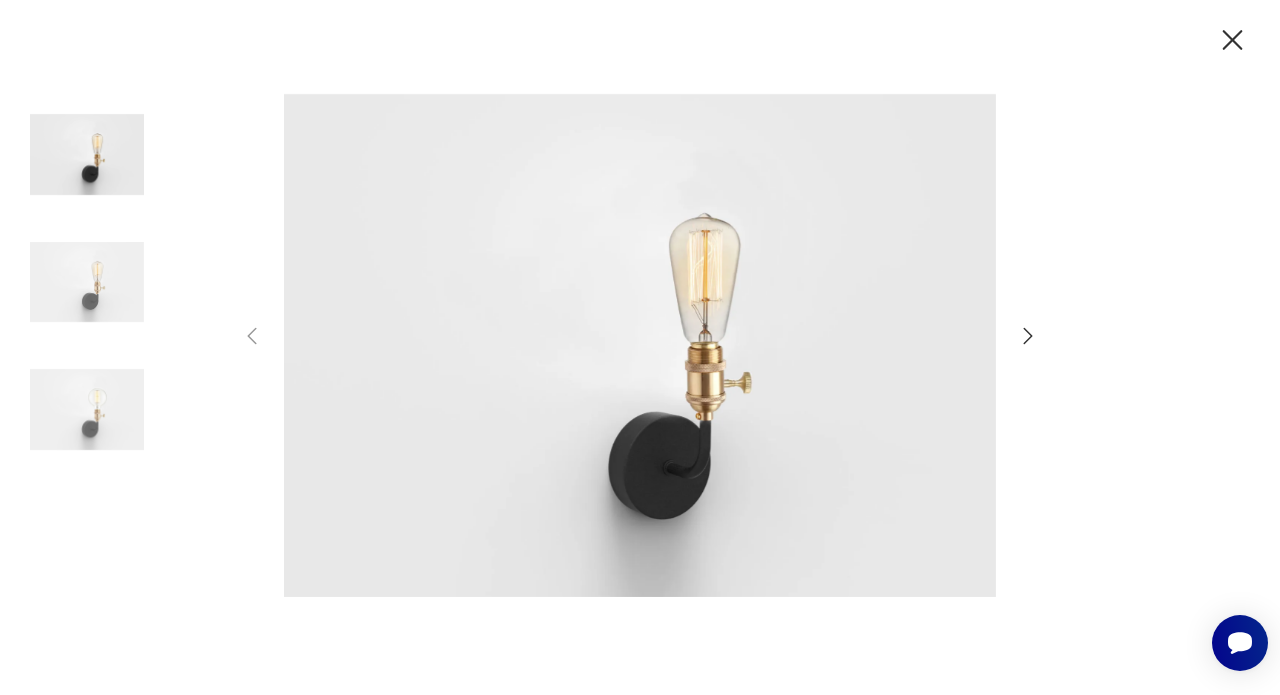 click at bounding box center [1028, 336] 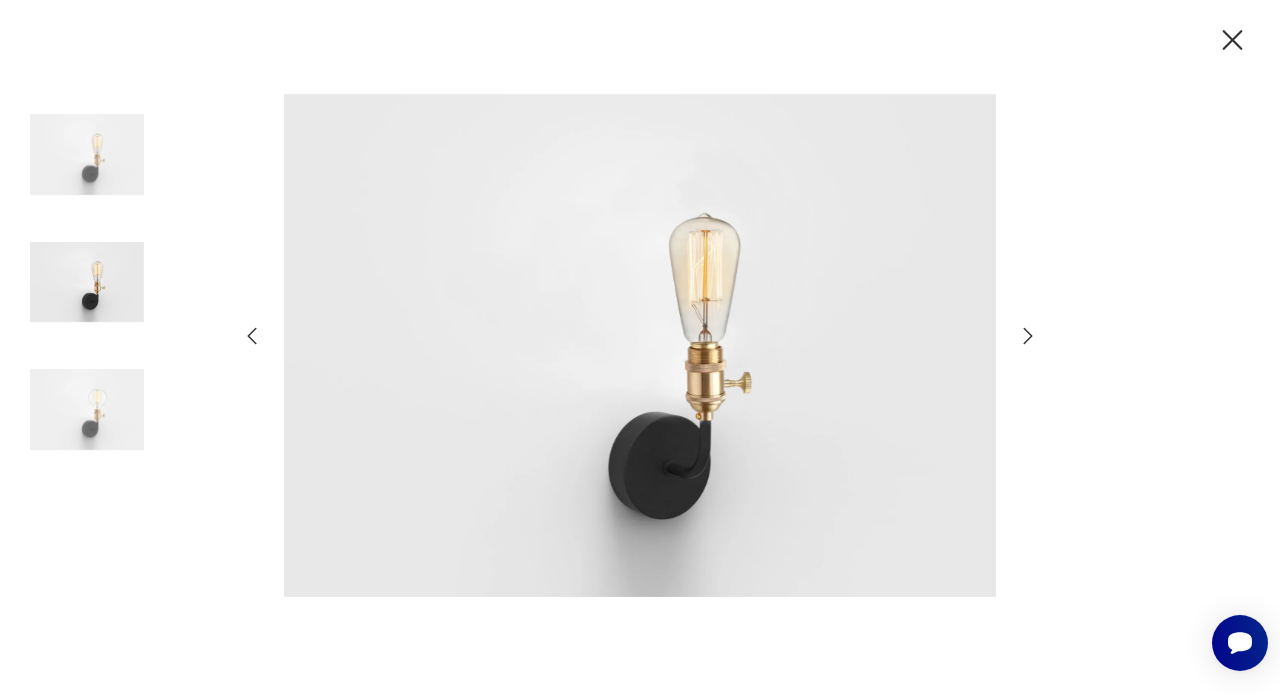 click at bounding box center (1028, 336) 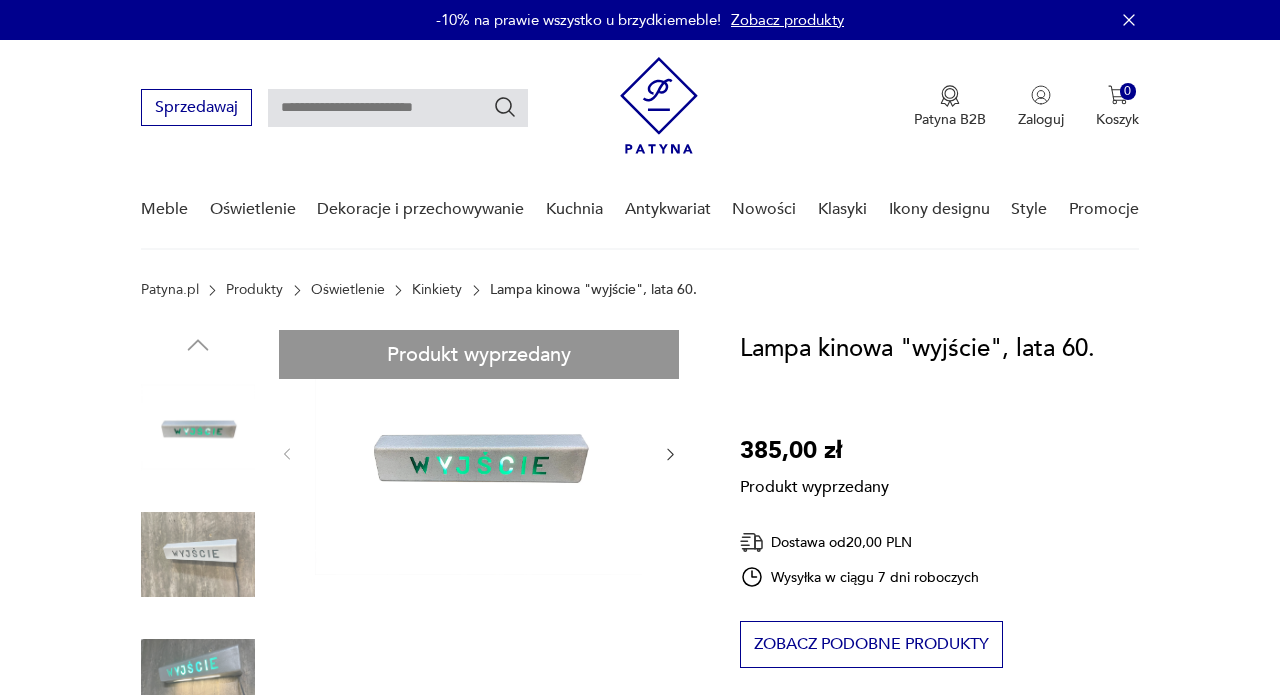 scroll, scrollTop: 0, scrollLeft: 0, axis: both 